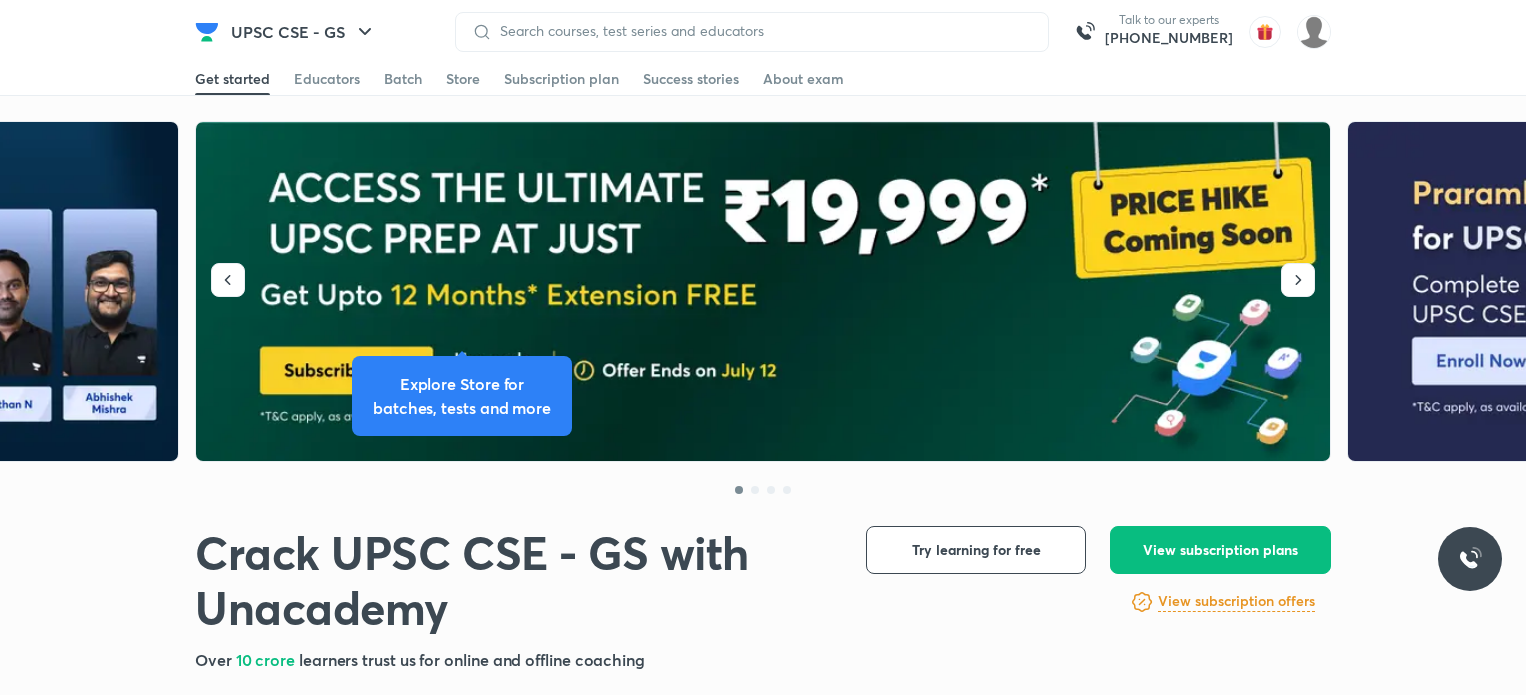 scroll, scrollTop: 252, scrollLeft: 0, axis: vertical 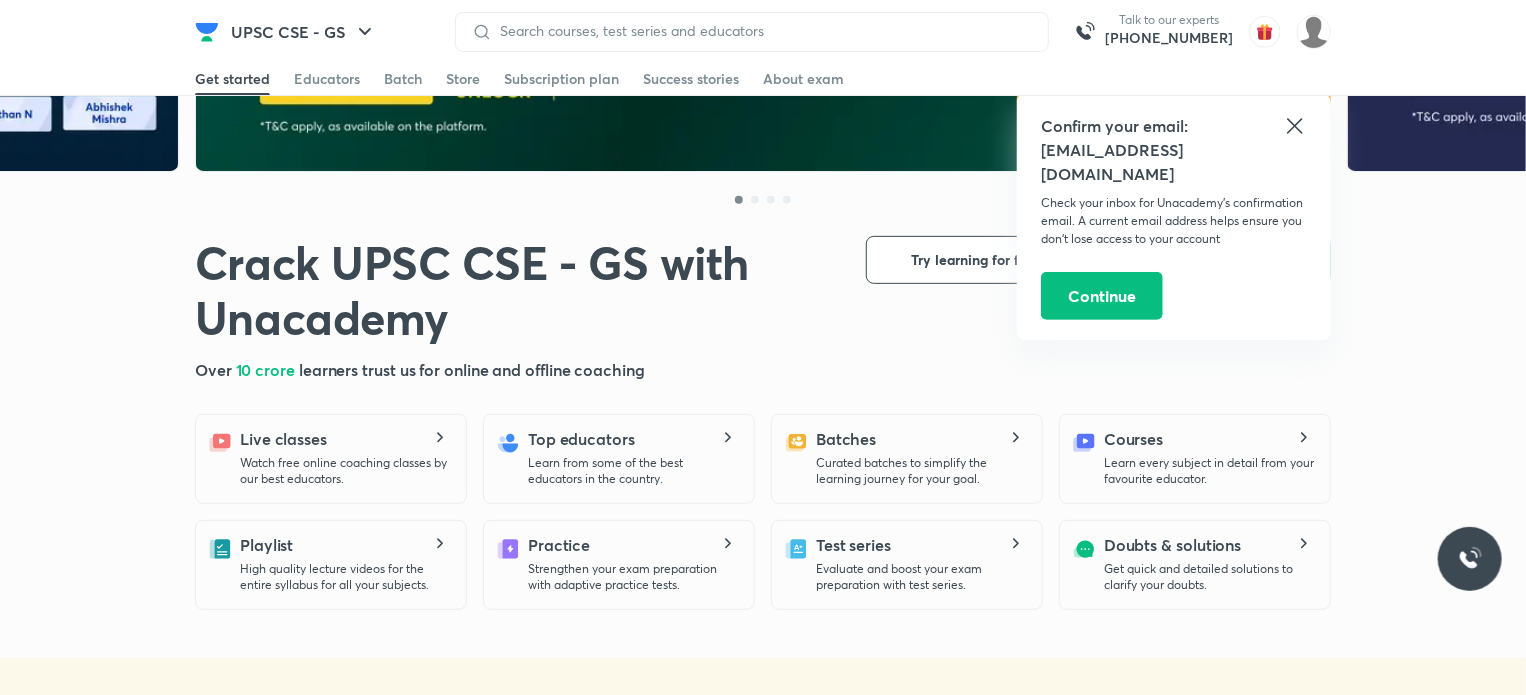 click 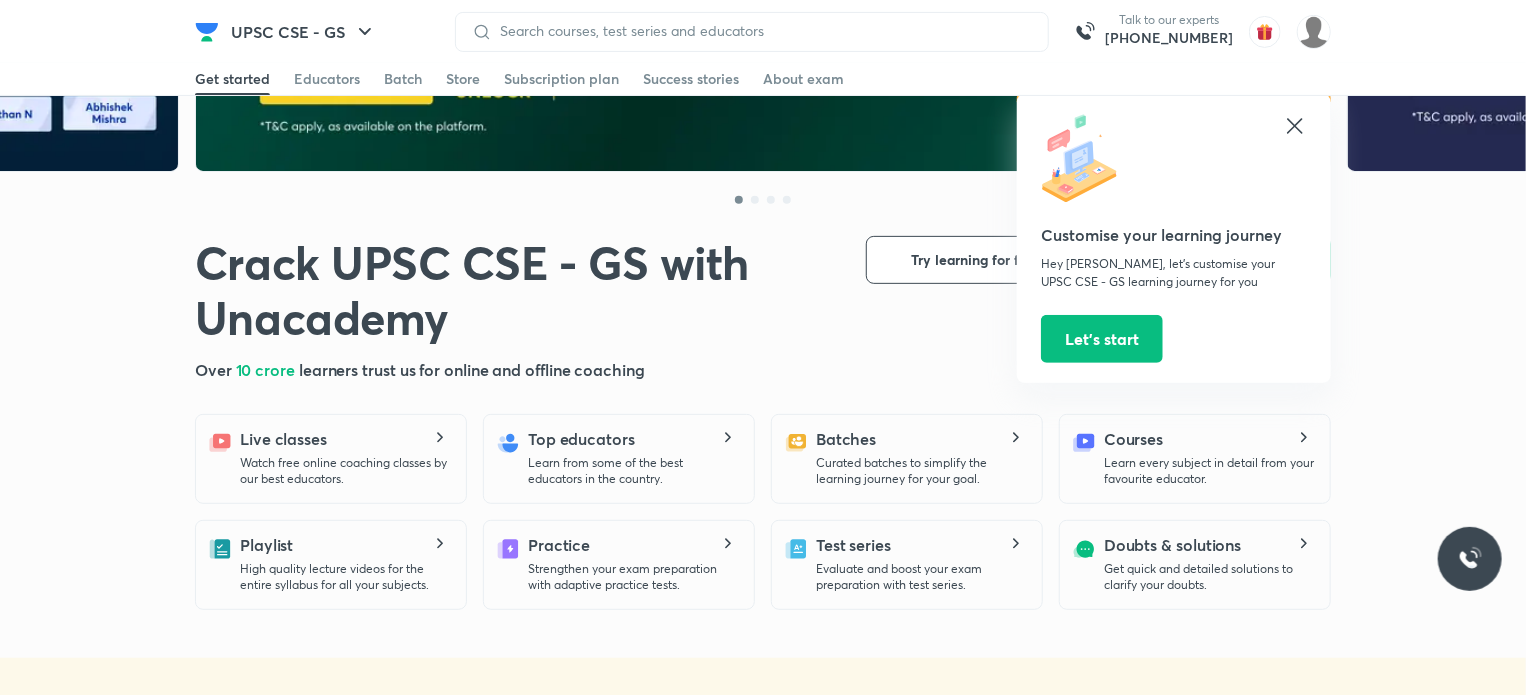 click 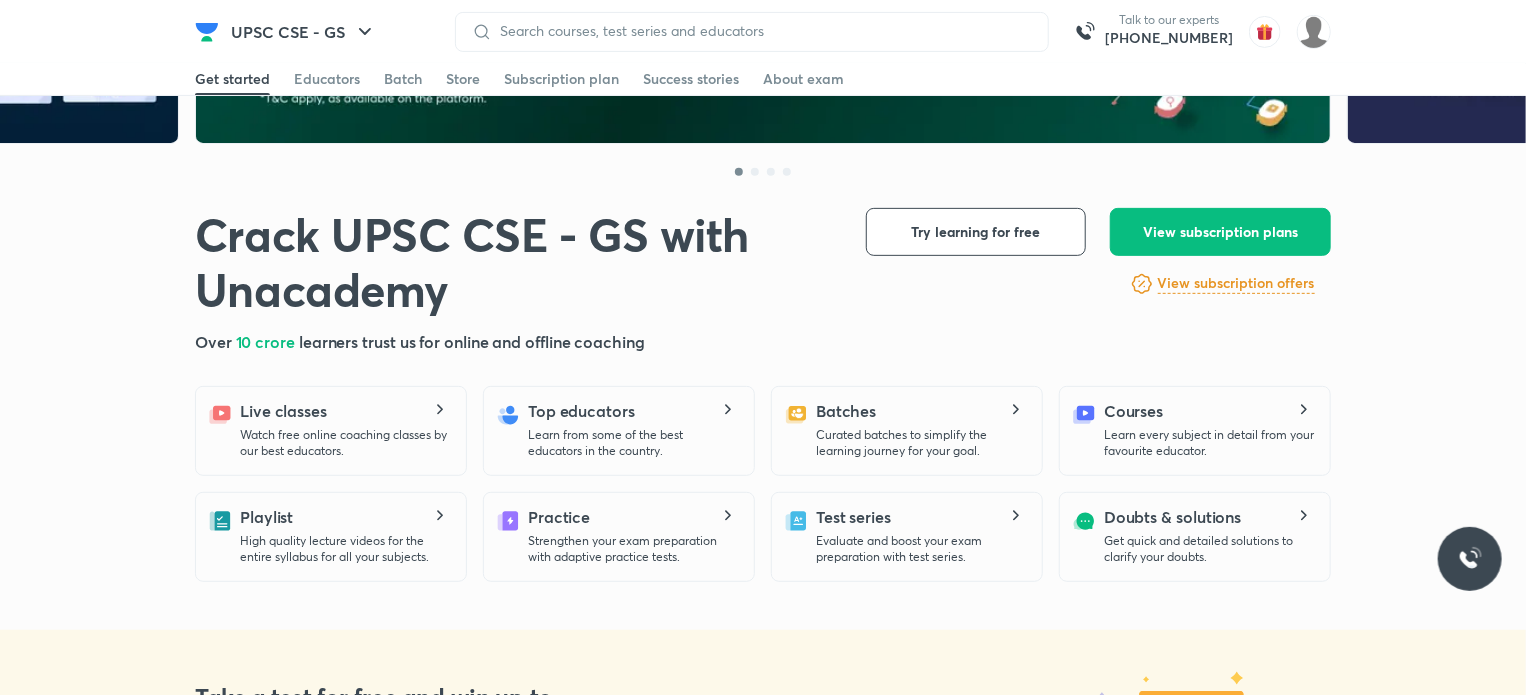scroll, scrollTop: 319, scrollLeft: 0, axis: vertical 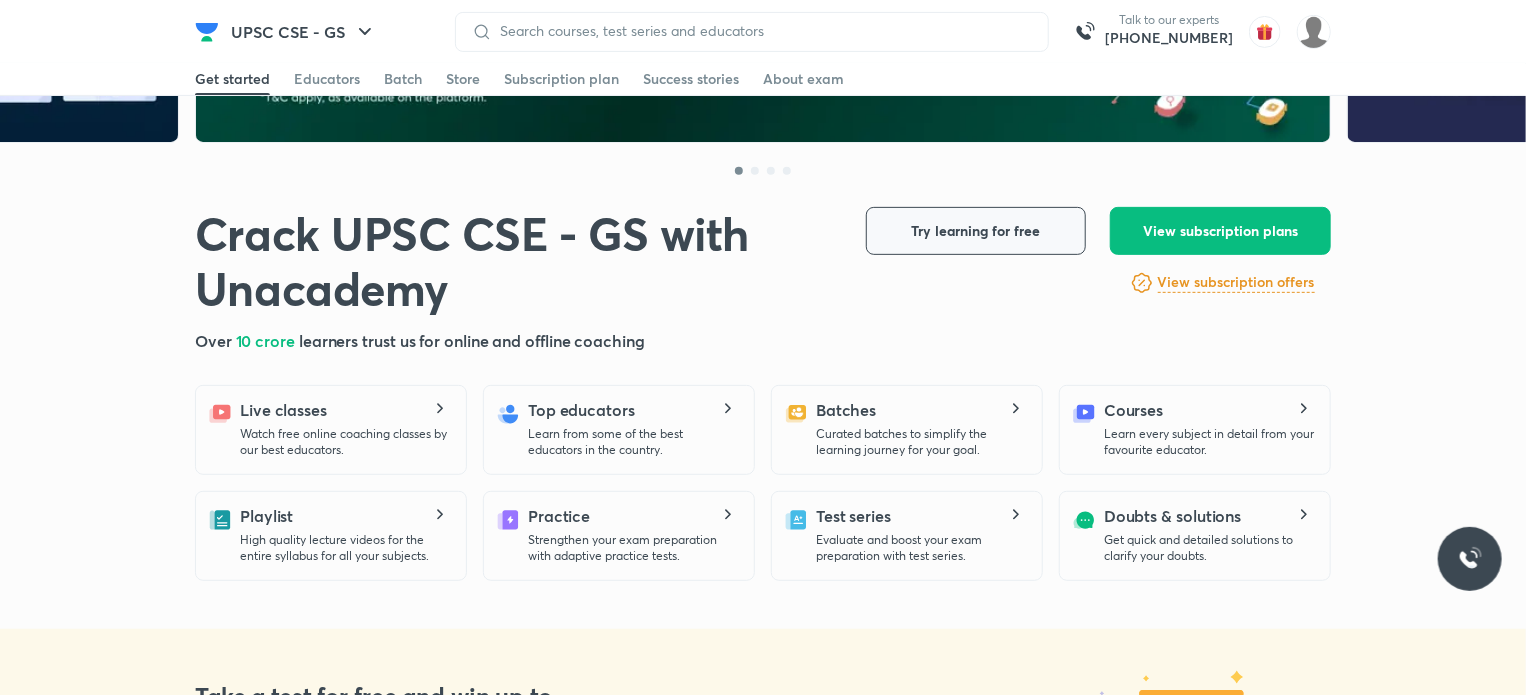 click on "Try learning for free" at bounding box center [976, 231] 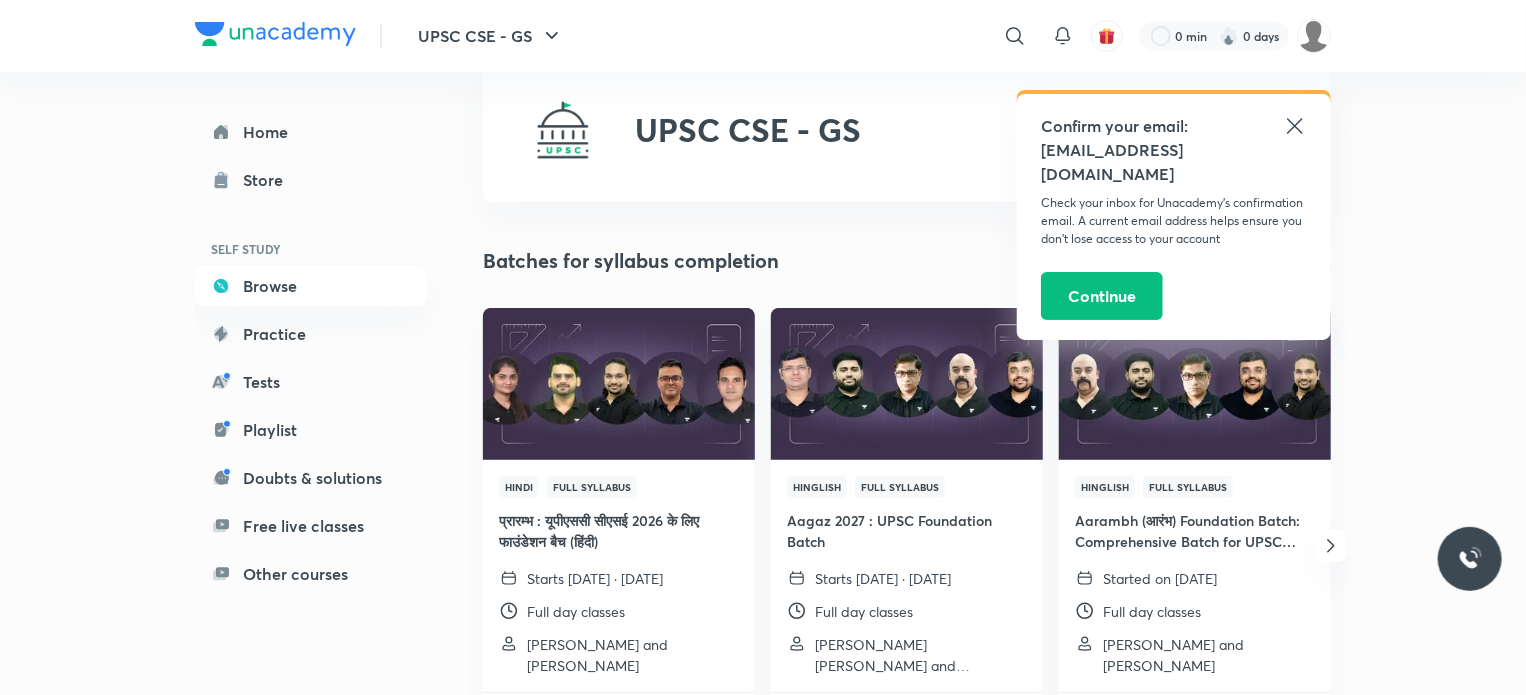 scroll, scrollTop: 55, scrollLeft: 0, axis: vertical 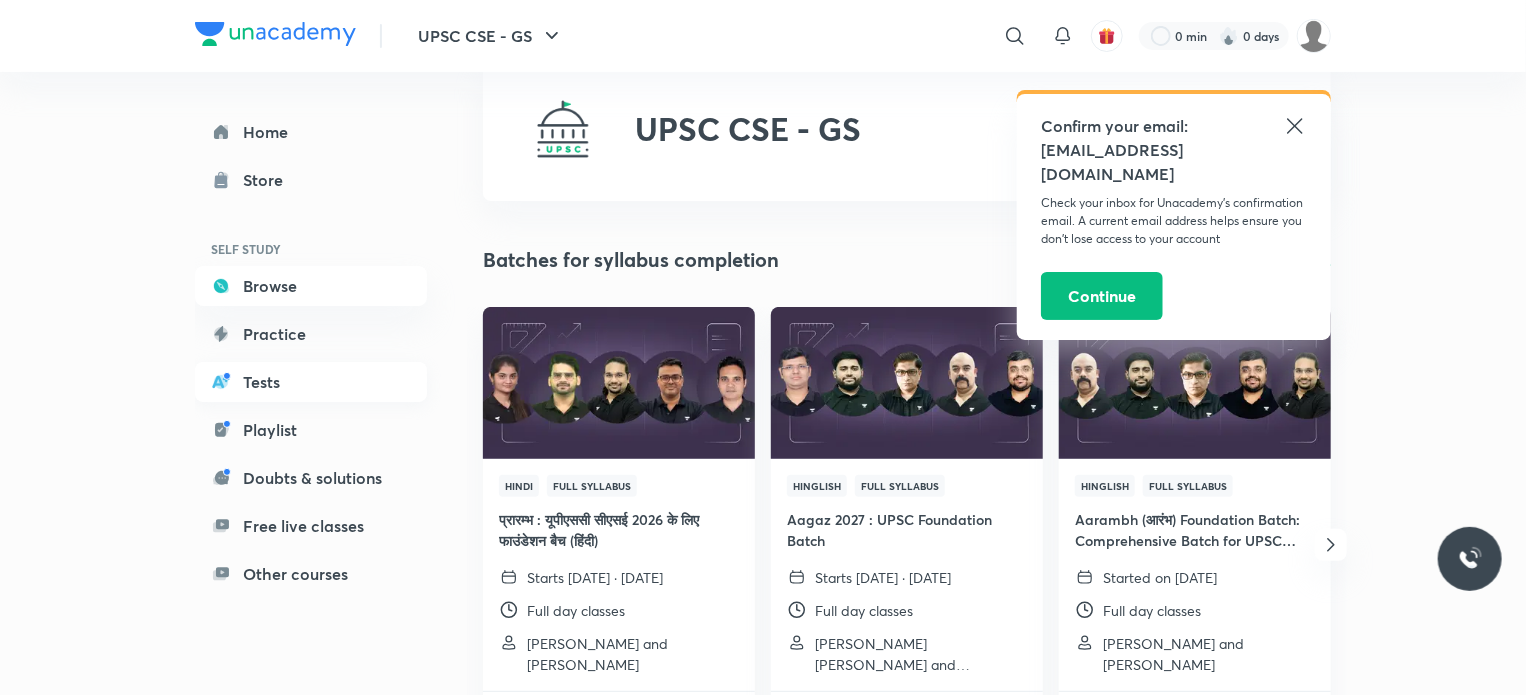 click on "Tests" at bounding box center (311, 382) 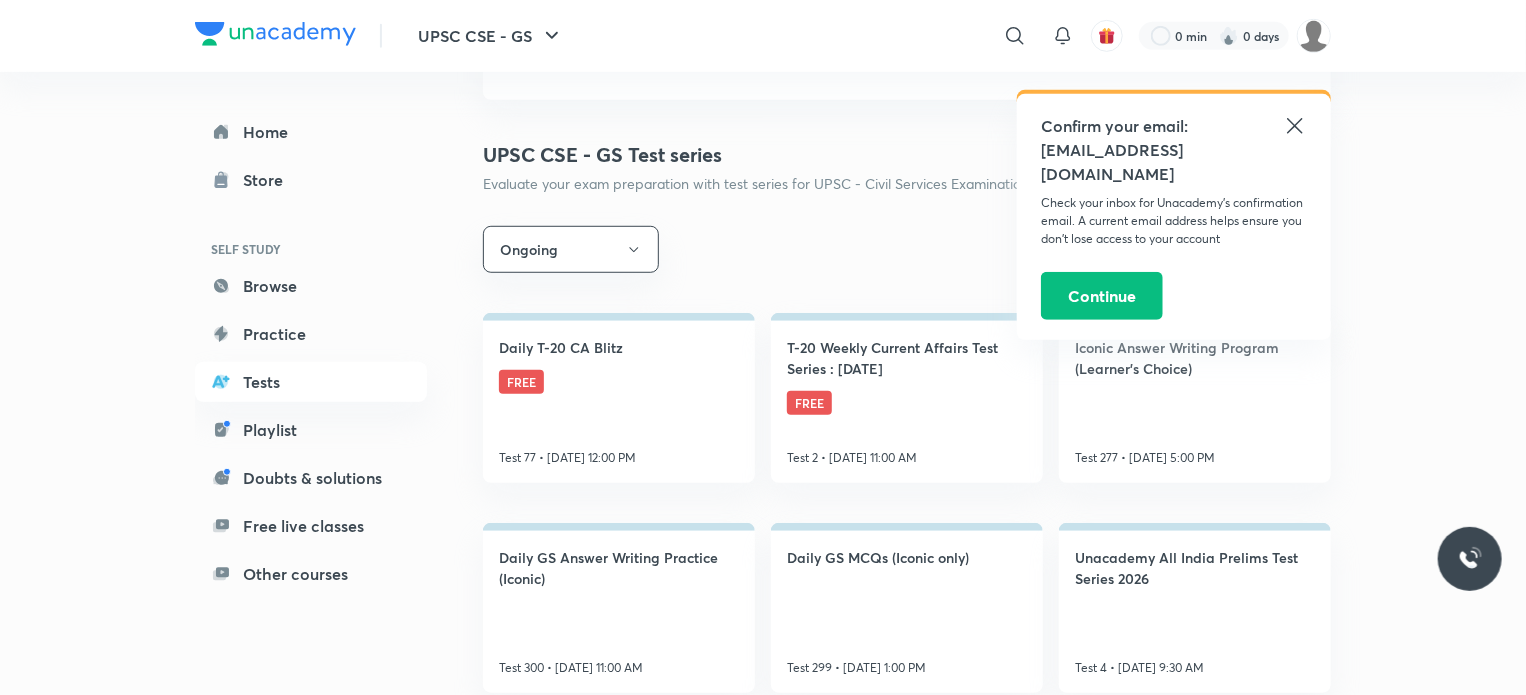 scroll, scrollTop: 567, scrollLeft: 0, axis: vertical 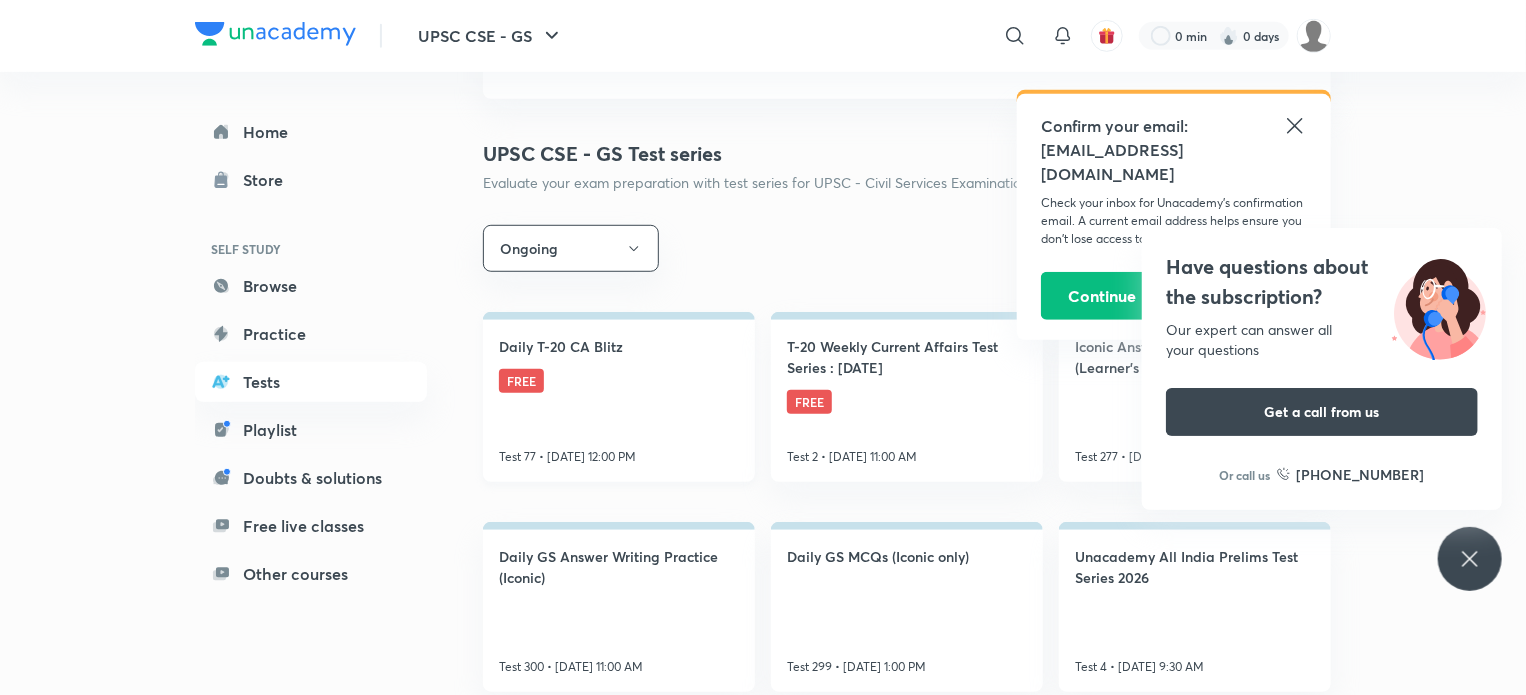 click on "Daily T-20 CA Blitz FREE Test 77 • [DATE] 12:00 PM" at bounding box center [619, 397] 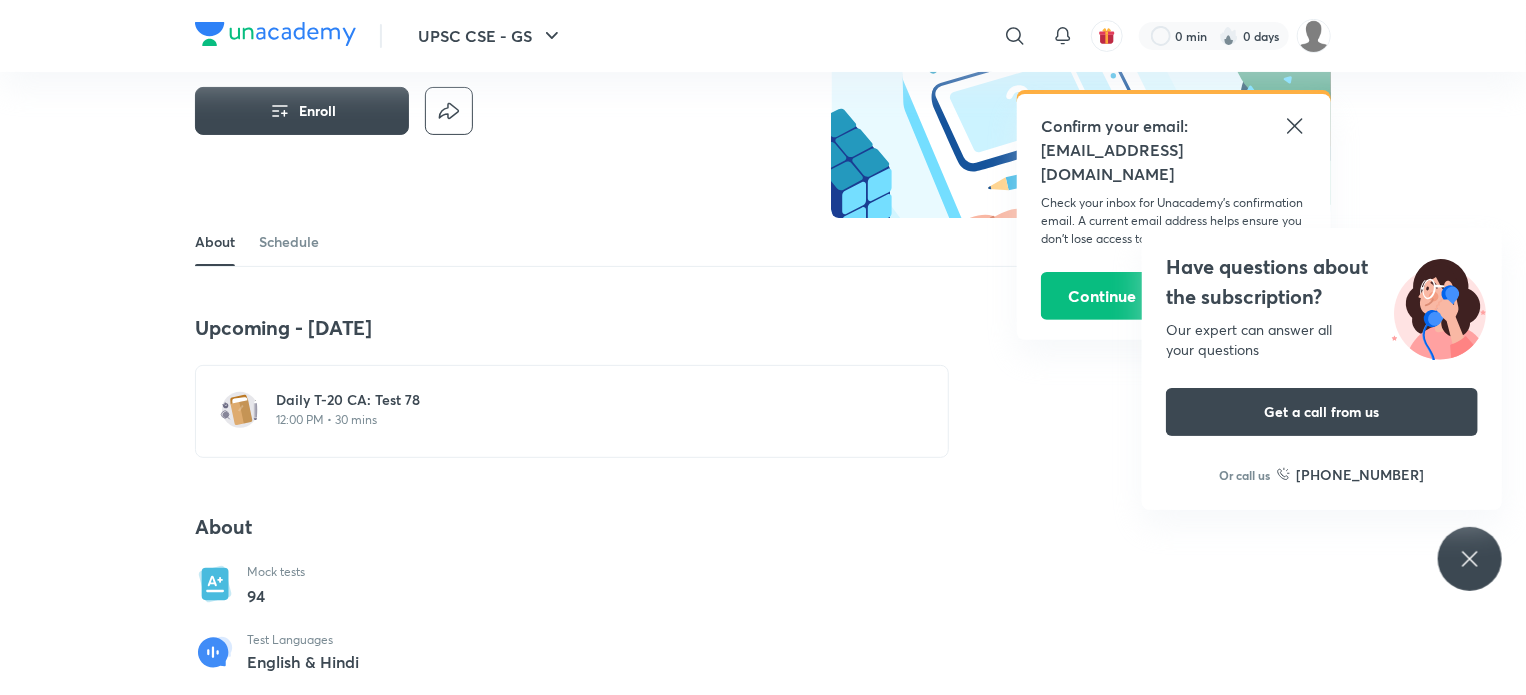 scroll, scrollTop: 178, scrollLeft: 0, axis: vertical 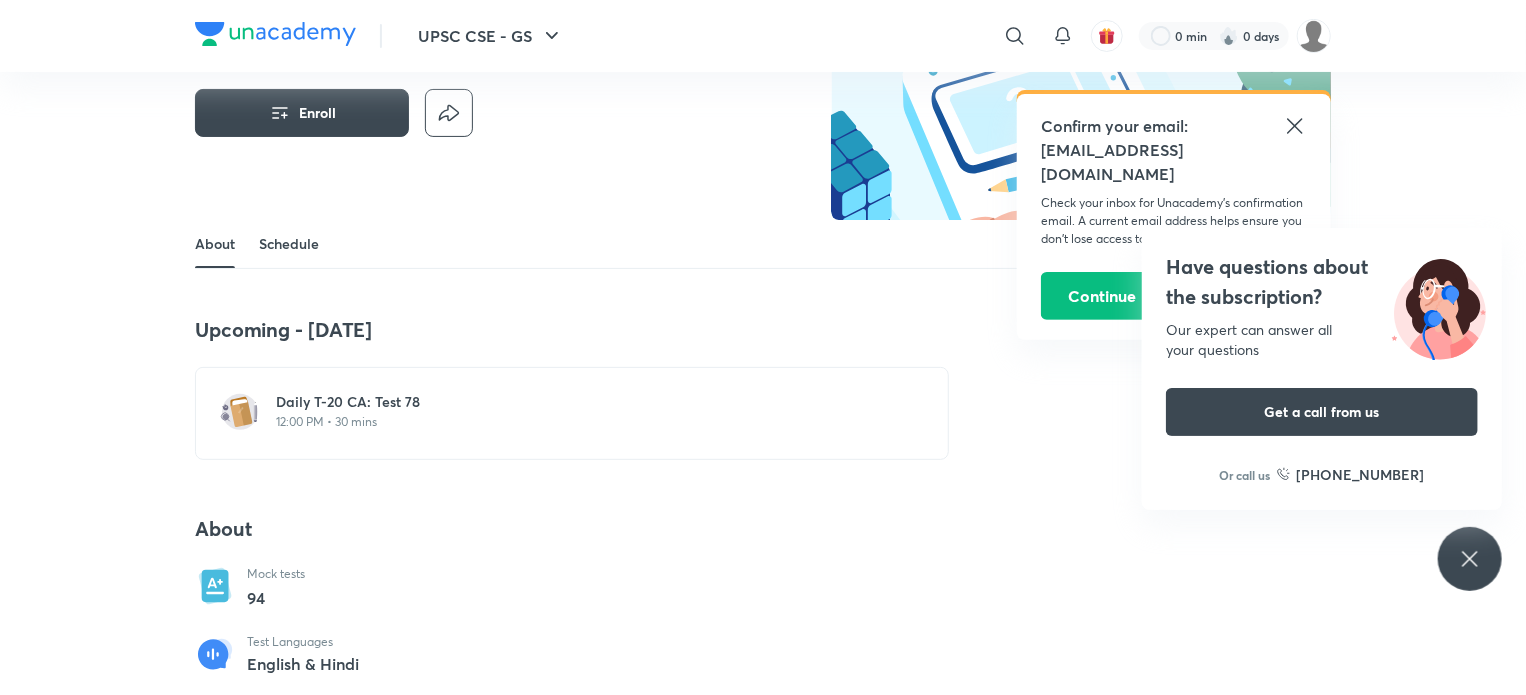 click on "Schedule" at bounding box center (289, 244) 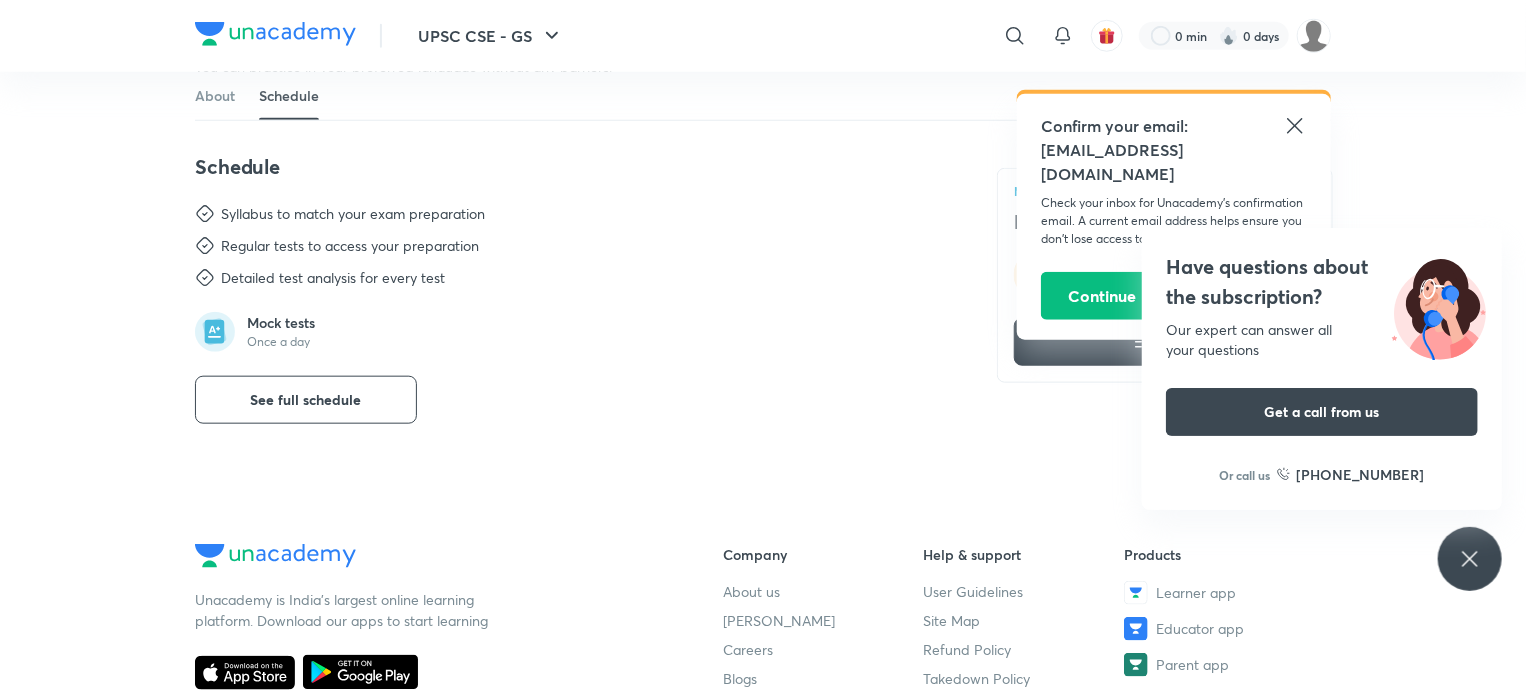 scroll, scrollTop: 892, scrollLeft: 0, axis: vertical 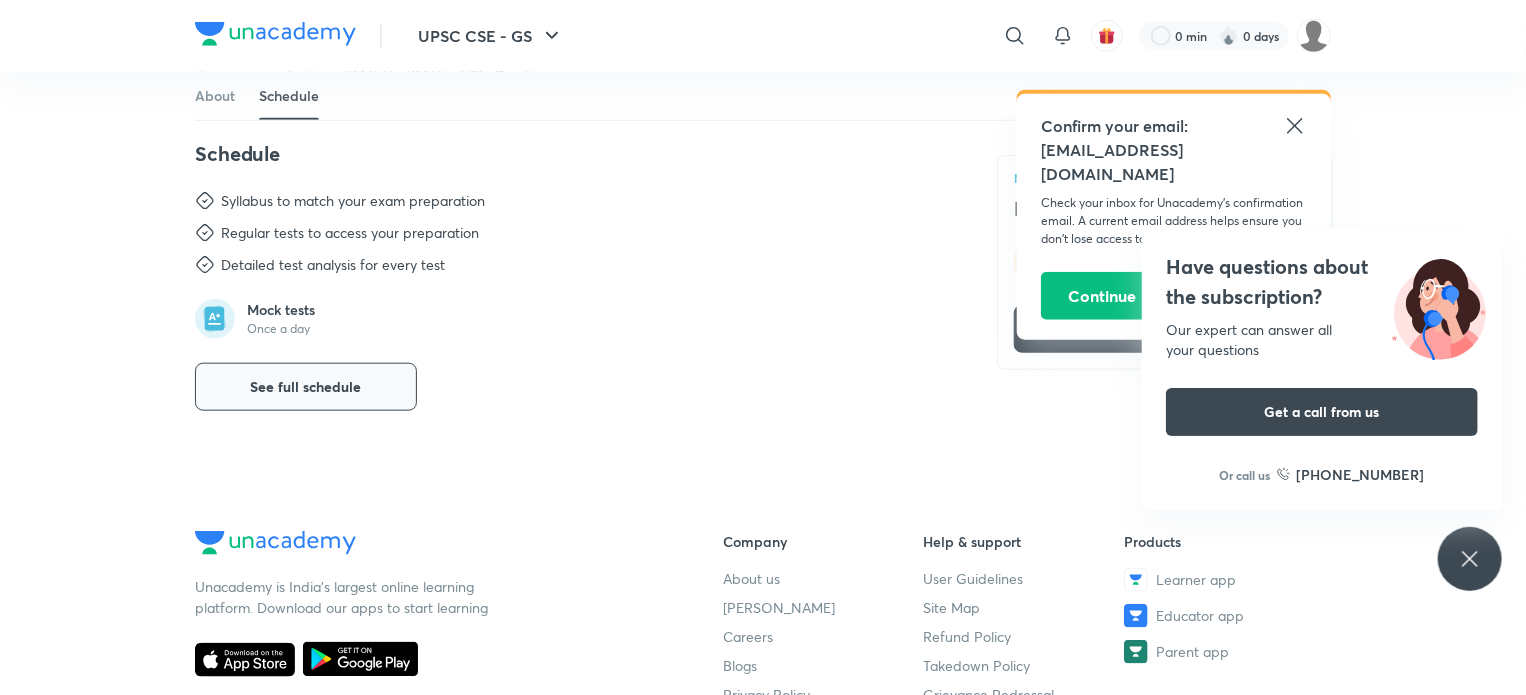 click on "See full schedule" at bounding box center (306, 387) 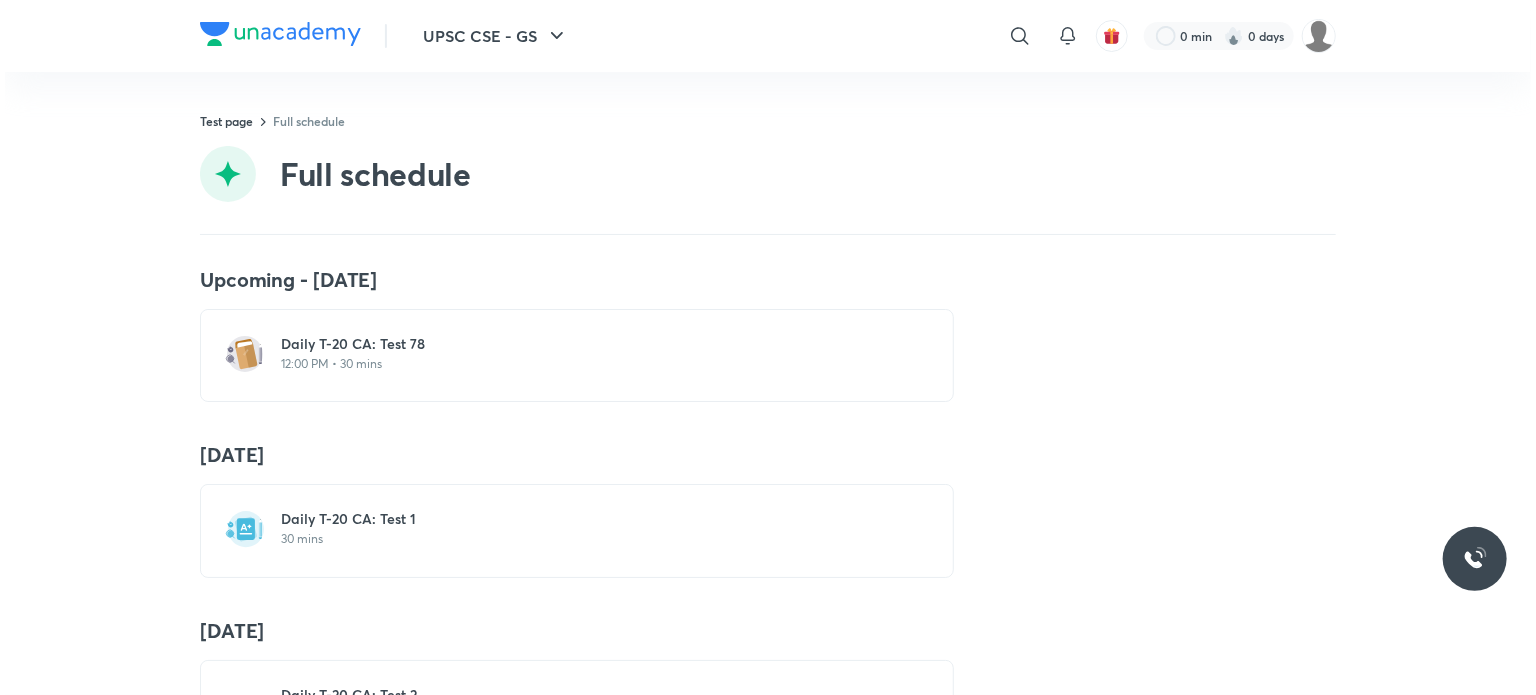 scroll, scrollTop: 0, scrollLeft: 0, axis: both 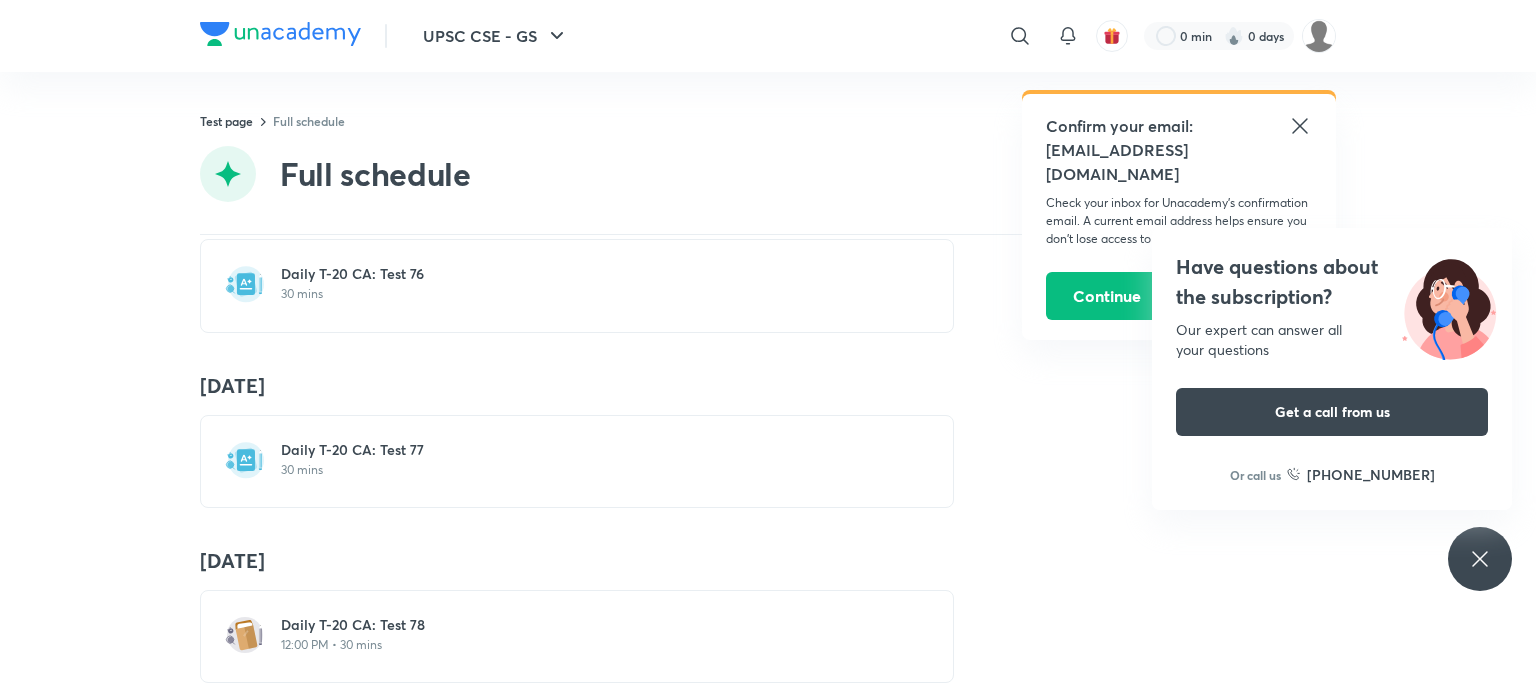 click on "30 mins" at bounding box center [589, 470] 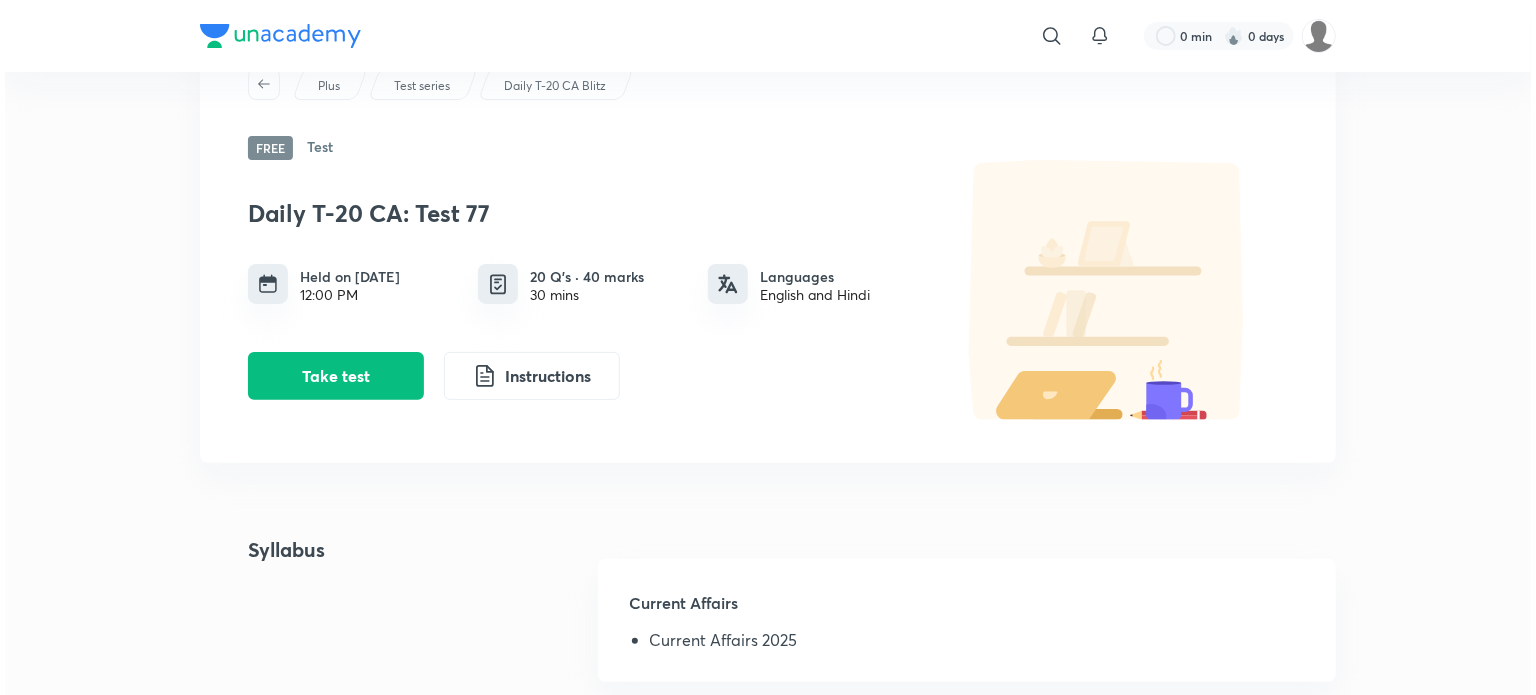 scroll, scrollTop: 75, scrollLeft: 0, axis: vertical 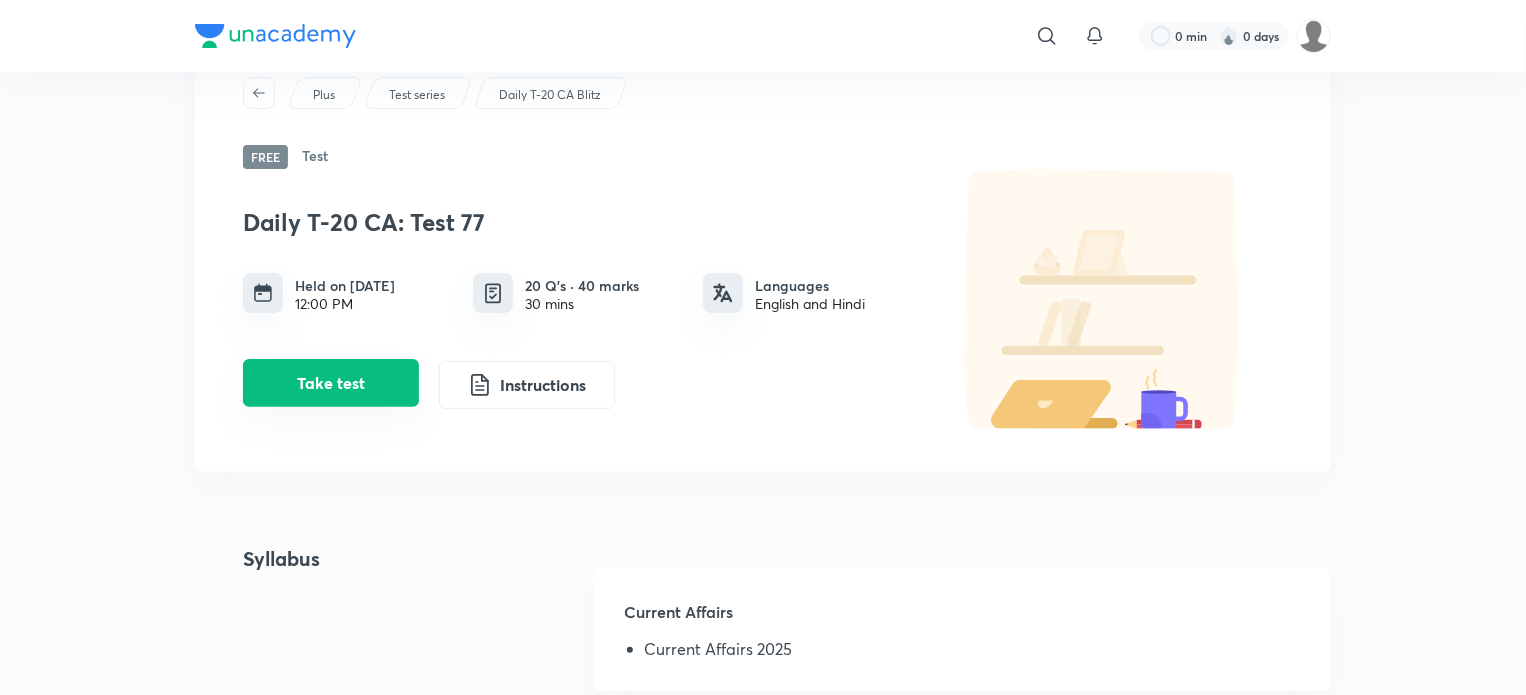click on "Take test" at bounding box center [331, 383] 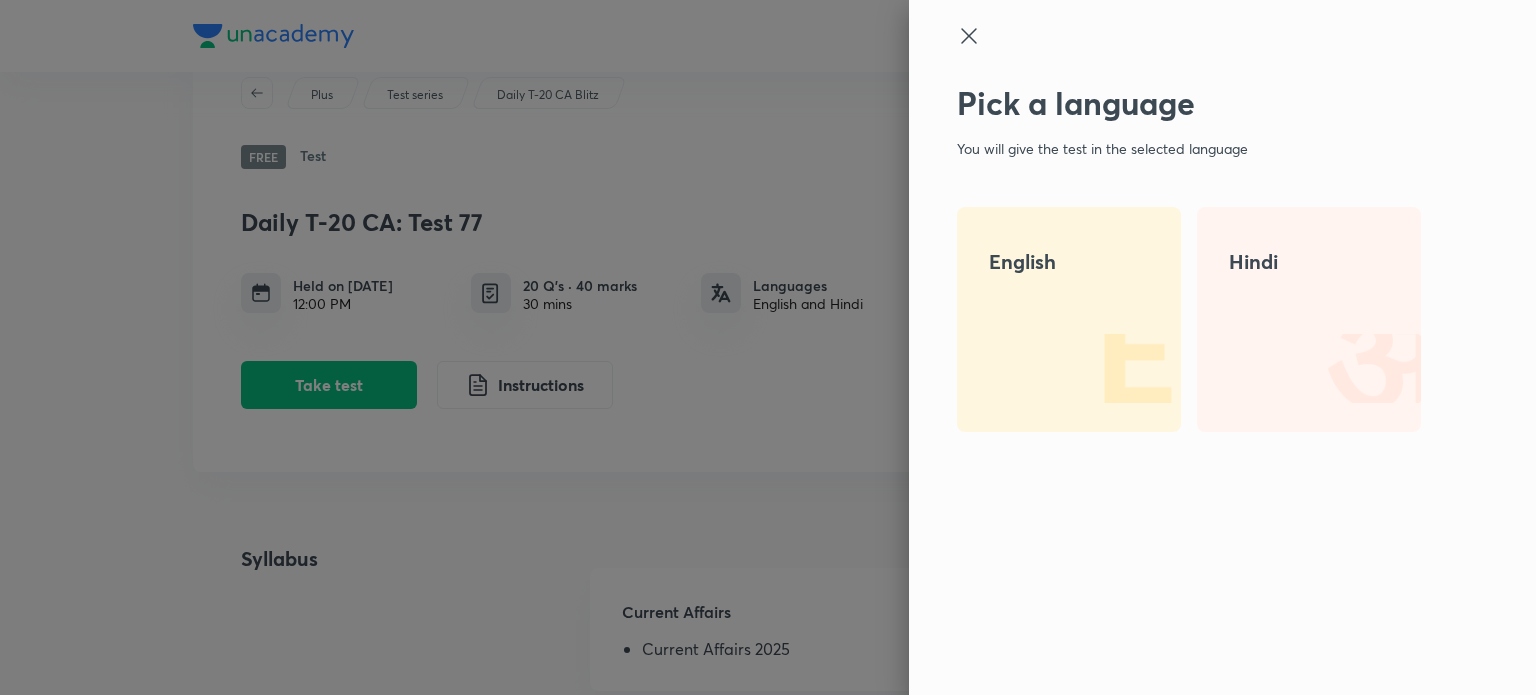 click on "English" at bounding box center (1069, 319) 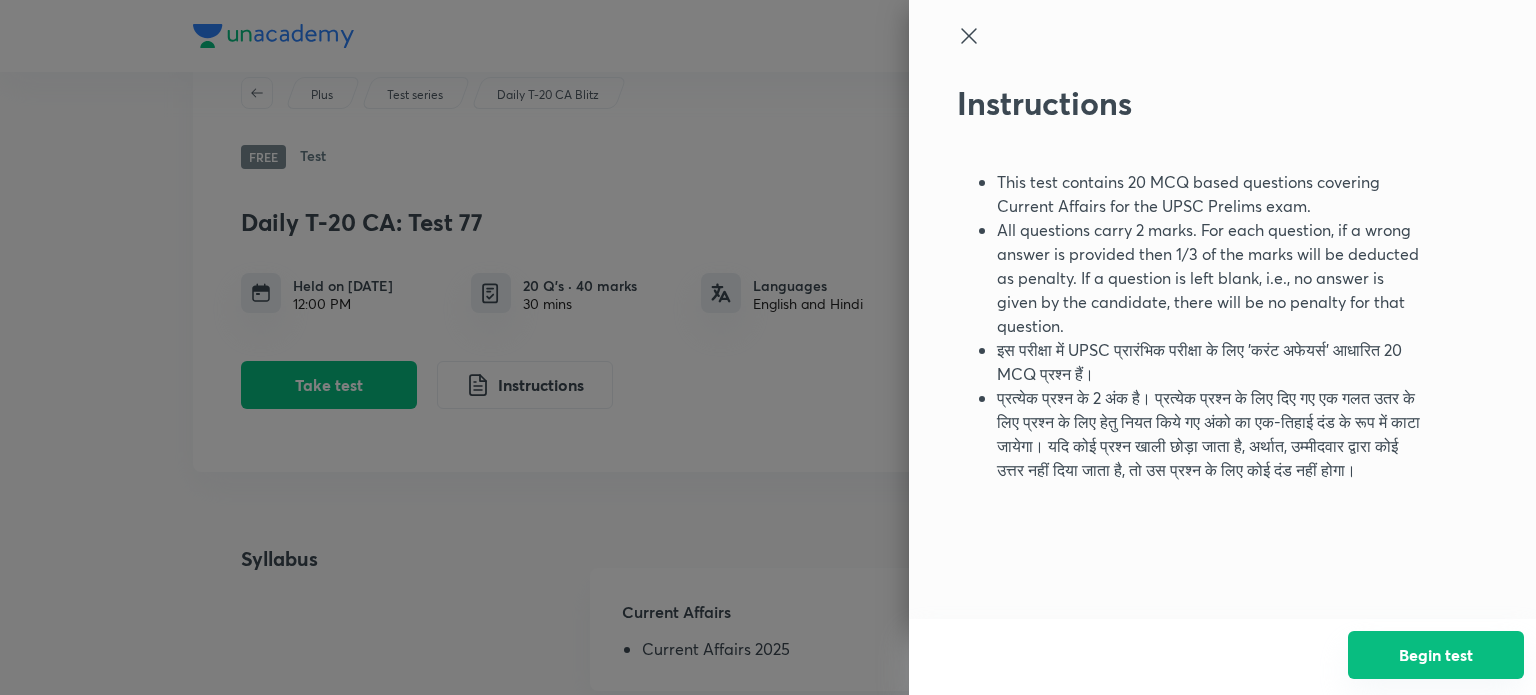 click on "Begin test" at bounding box center (1436, 655) 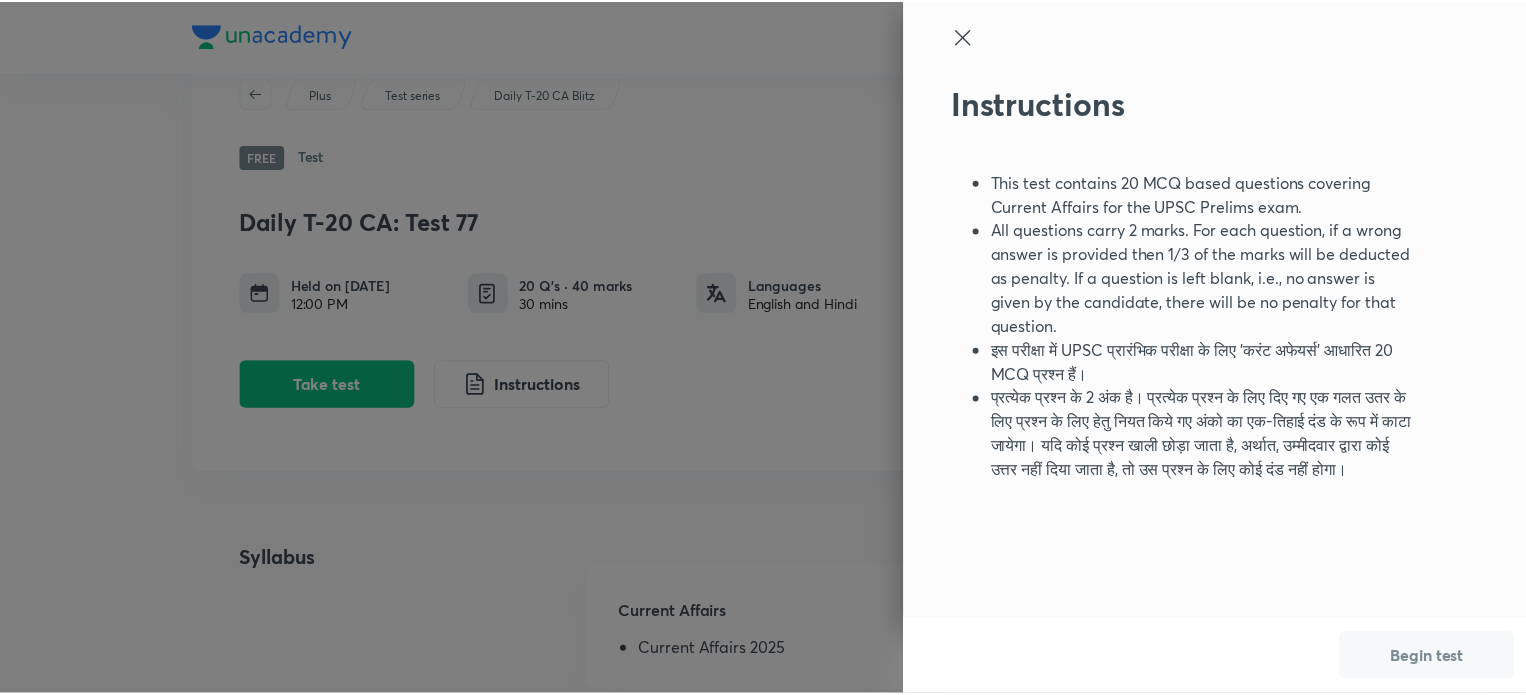 scroll, scrollTop: 0, scrollLeft: 0, axis: both 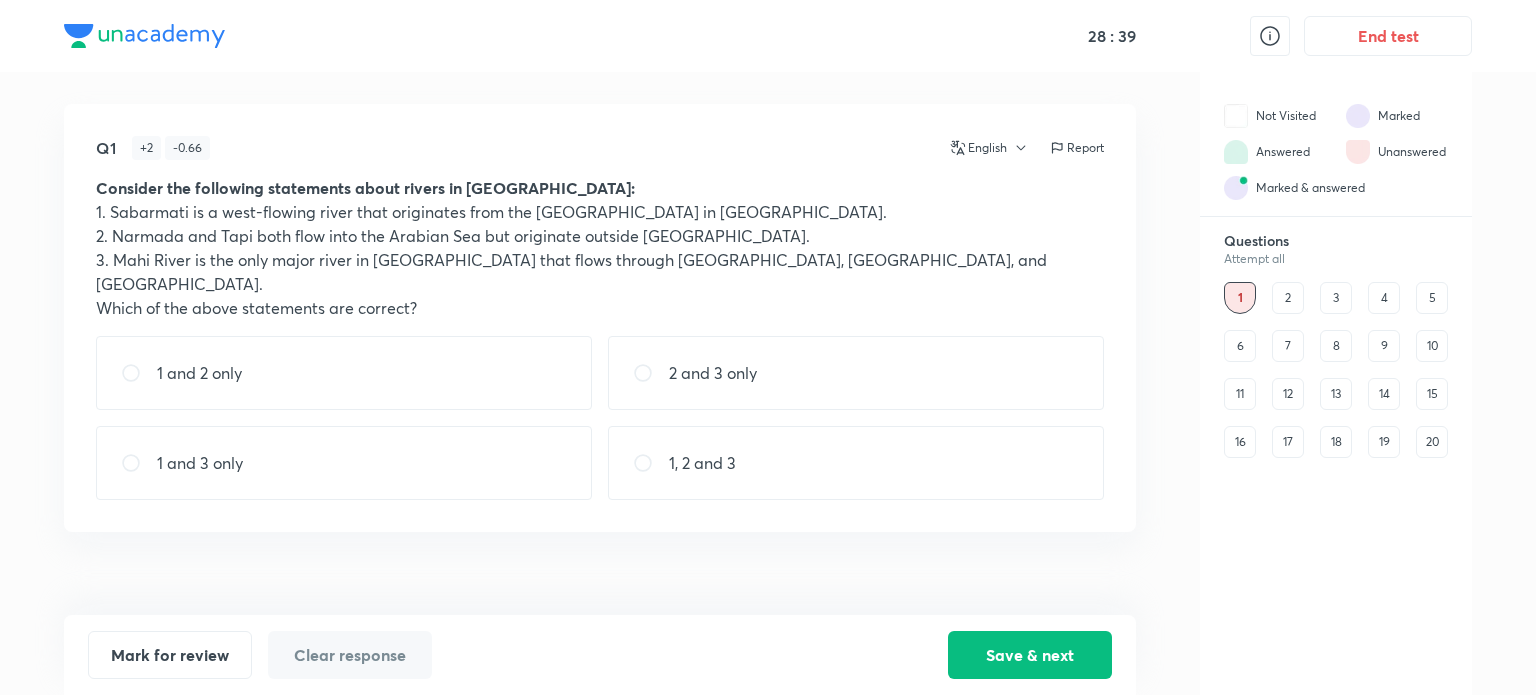 click on "1 and 2 only" at bounding box center [344, 373] 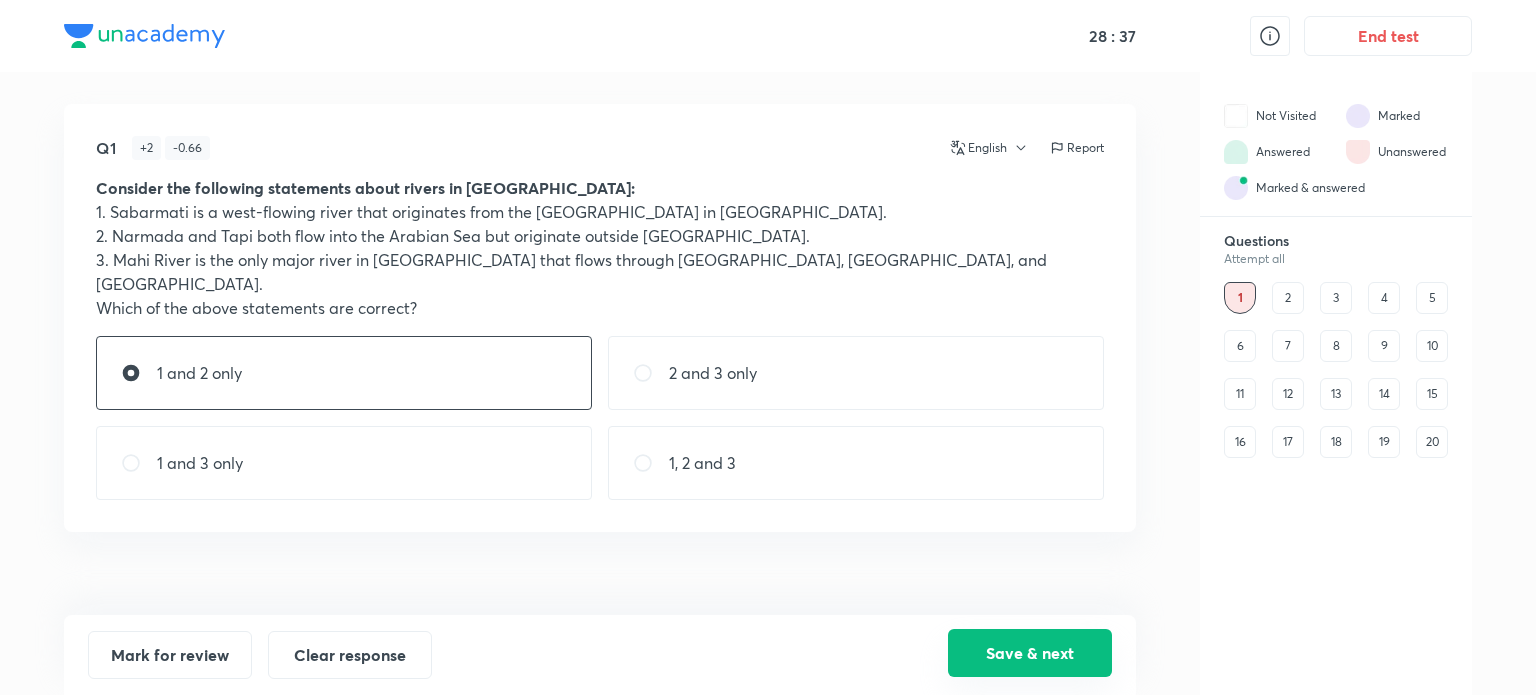 click on "Save & next" at bounding box center [1030, 653] 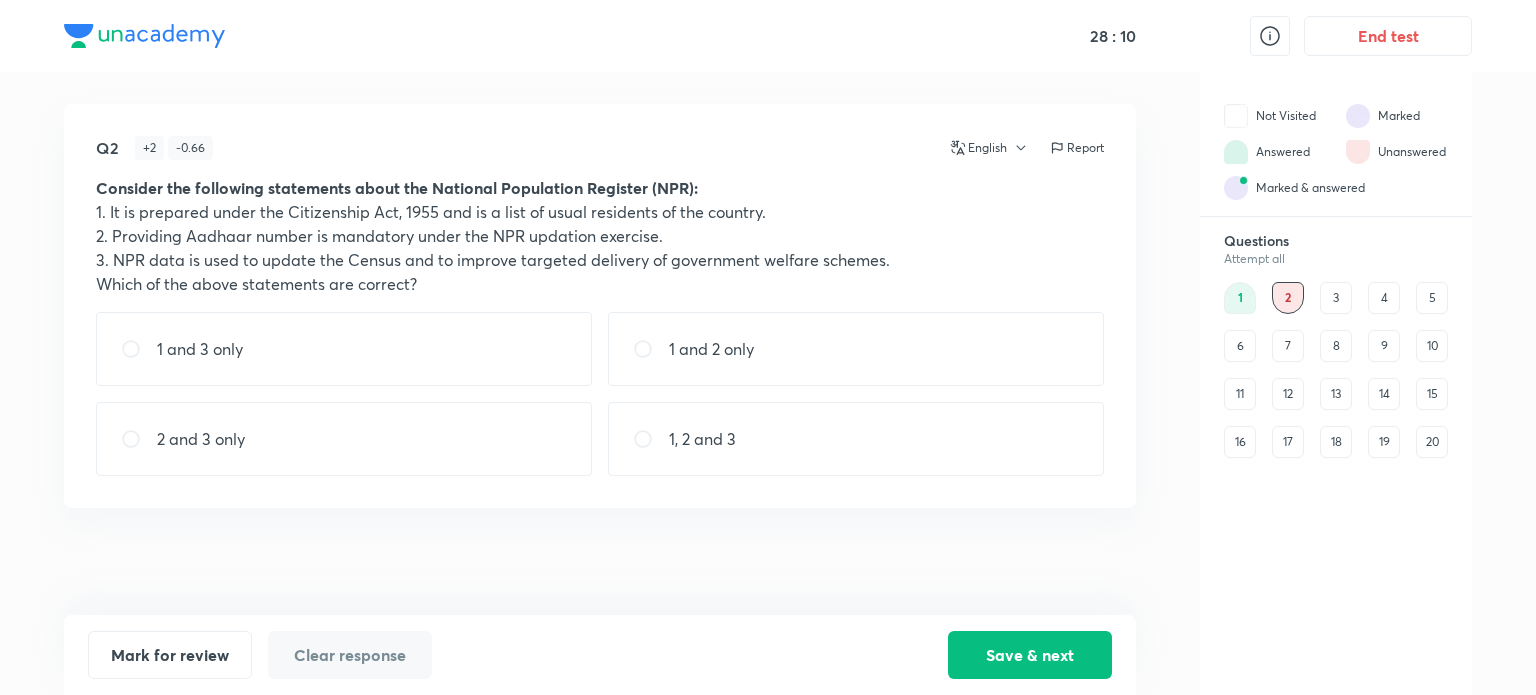 click on "1 and 3 only" at bounding box center (344, 349) 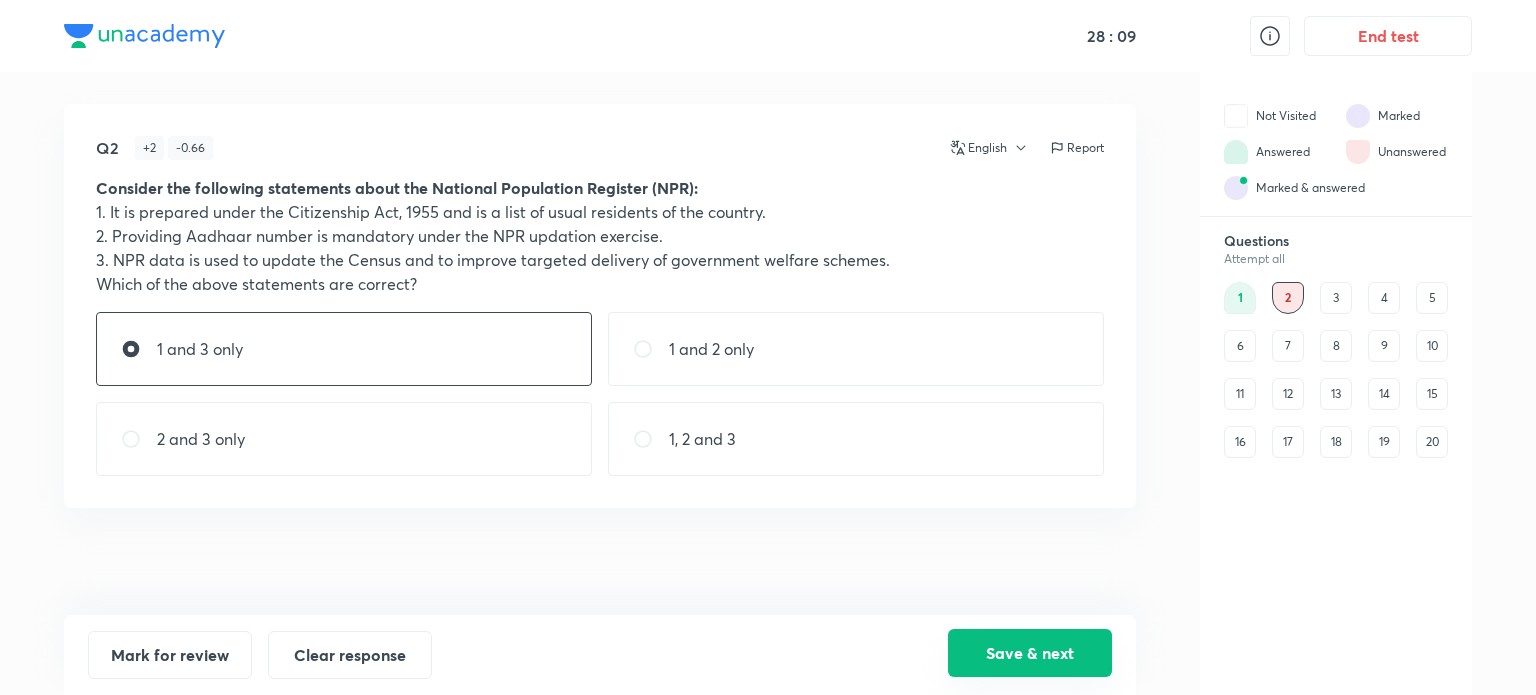 click on "Save & next" at bounding box center (1030, 653) 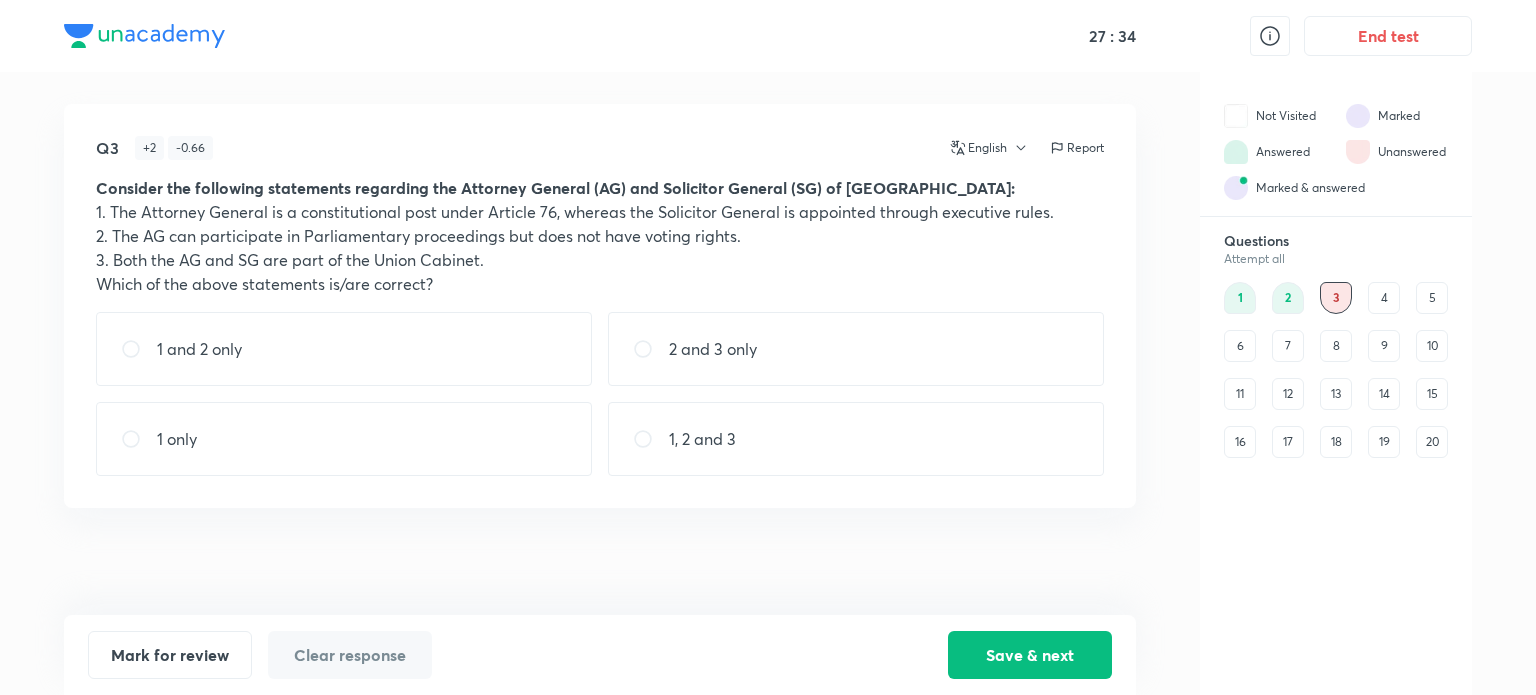 click on "1 and 2 only" at bounding box center [344, 349] 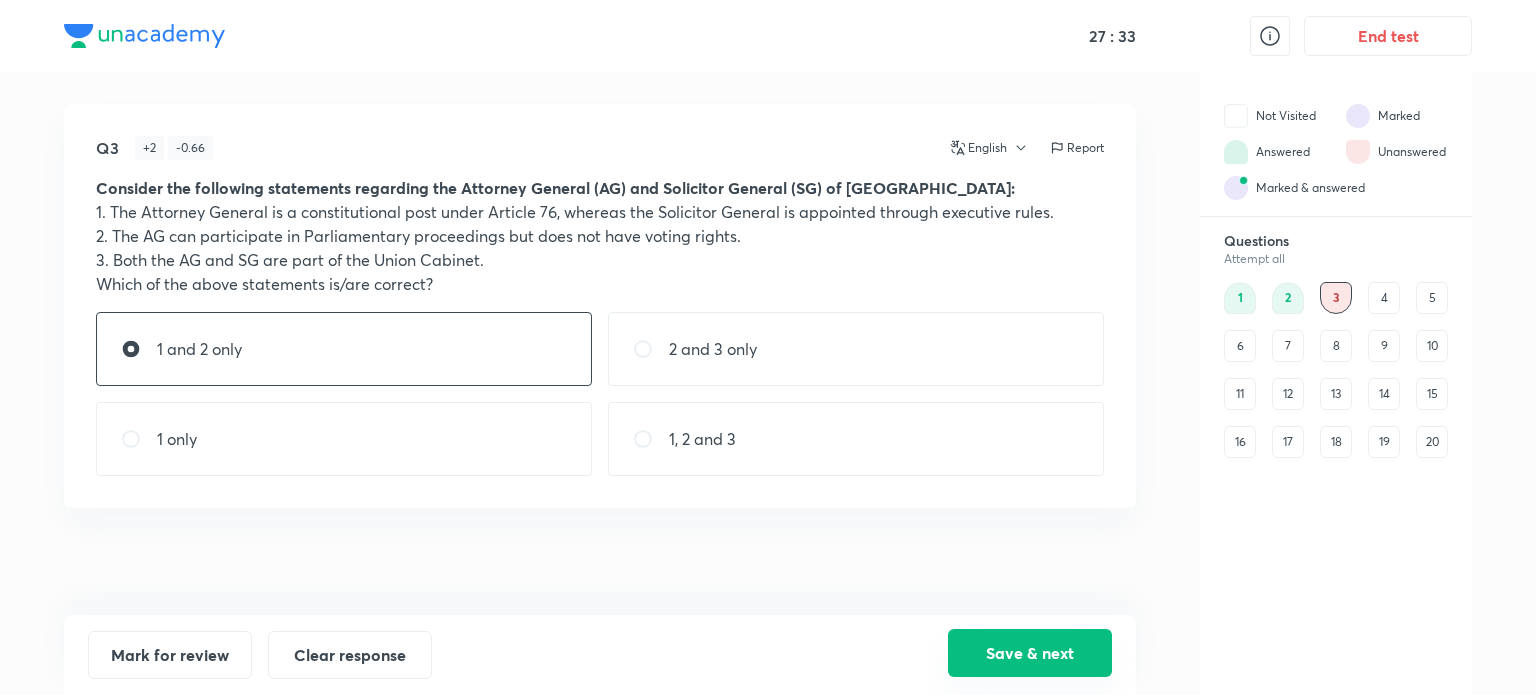 click on "Save & next" at bounding box center [1030, 653] 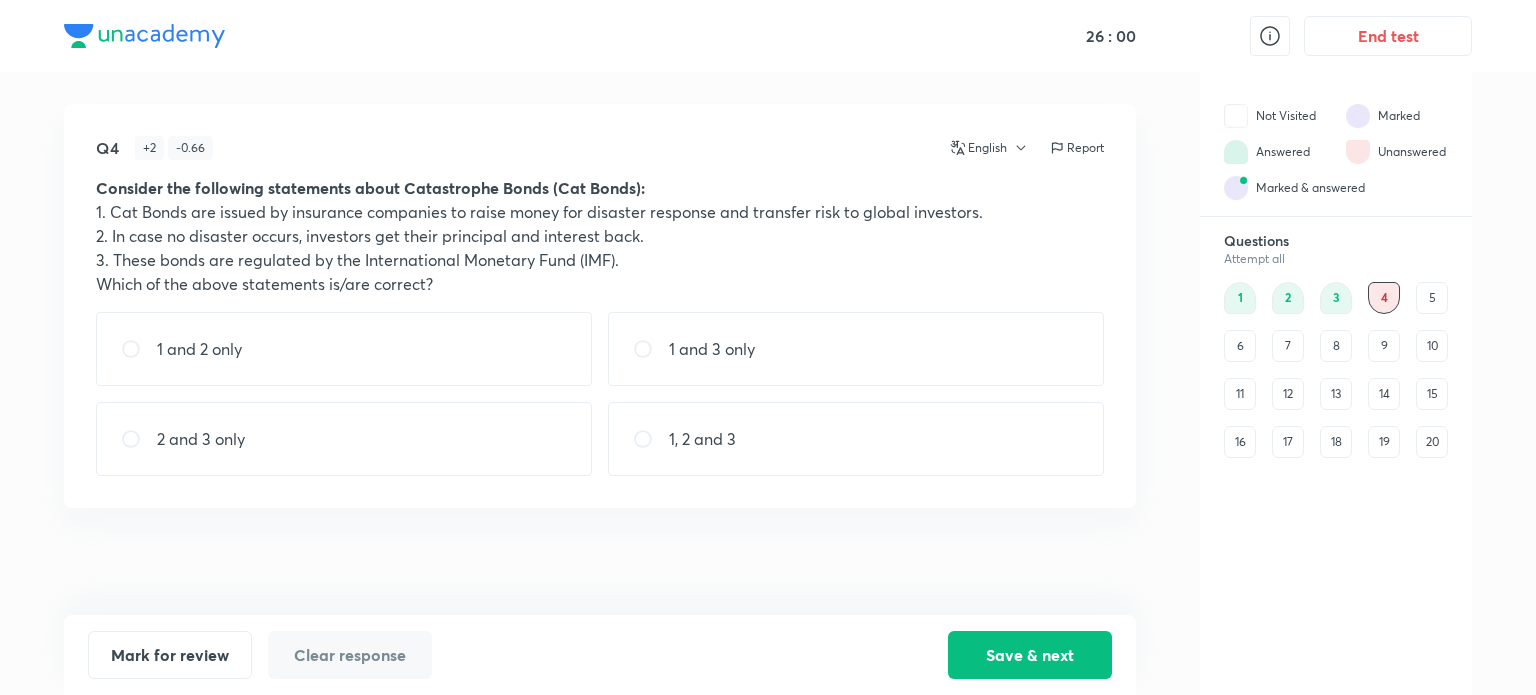 click on "1 and 2 only" at bounding box center (344, 349) 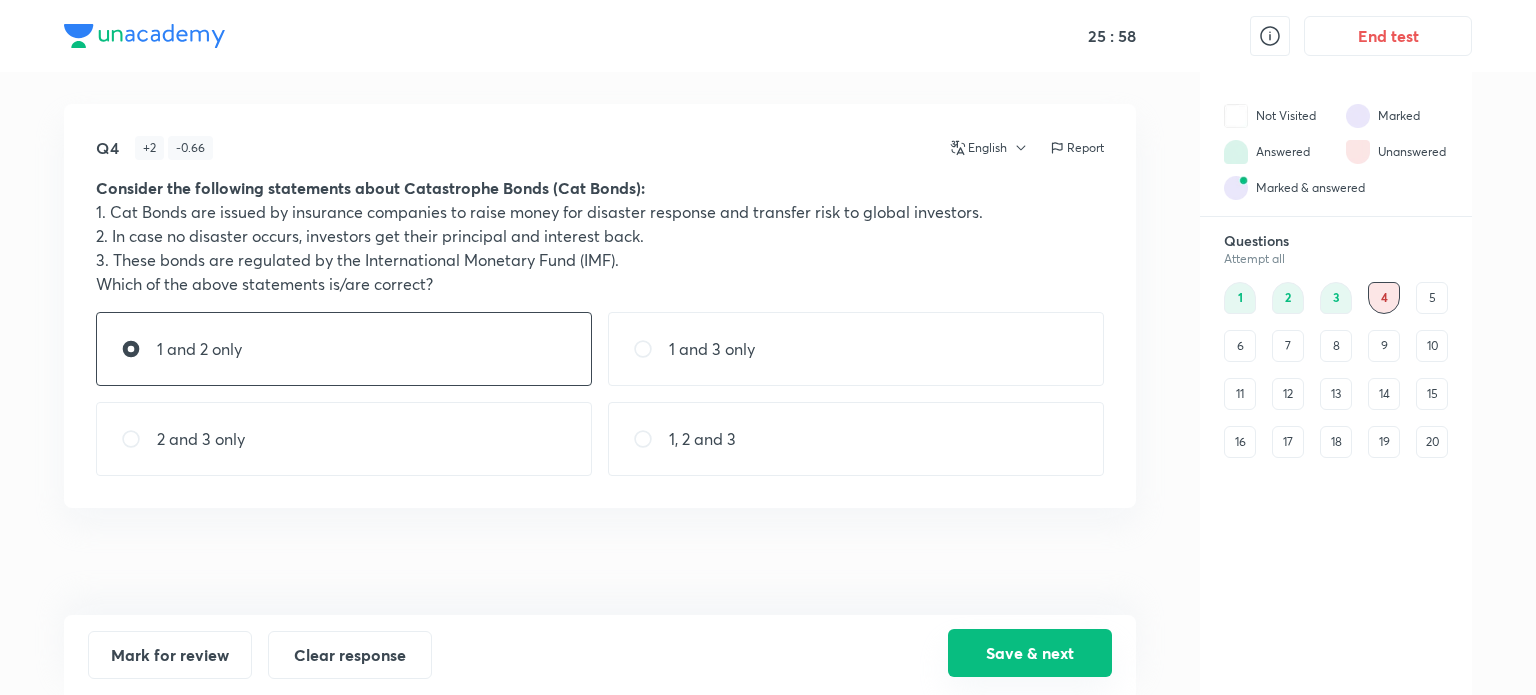 click on "Save & next" at bounding box center [1030, 653] 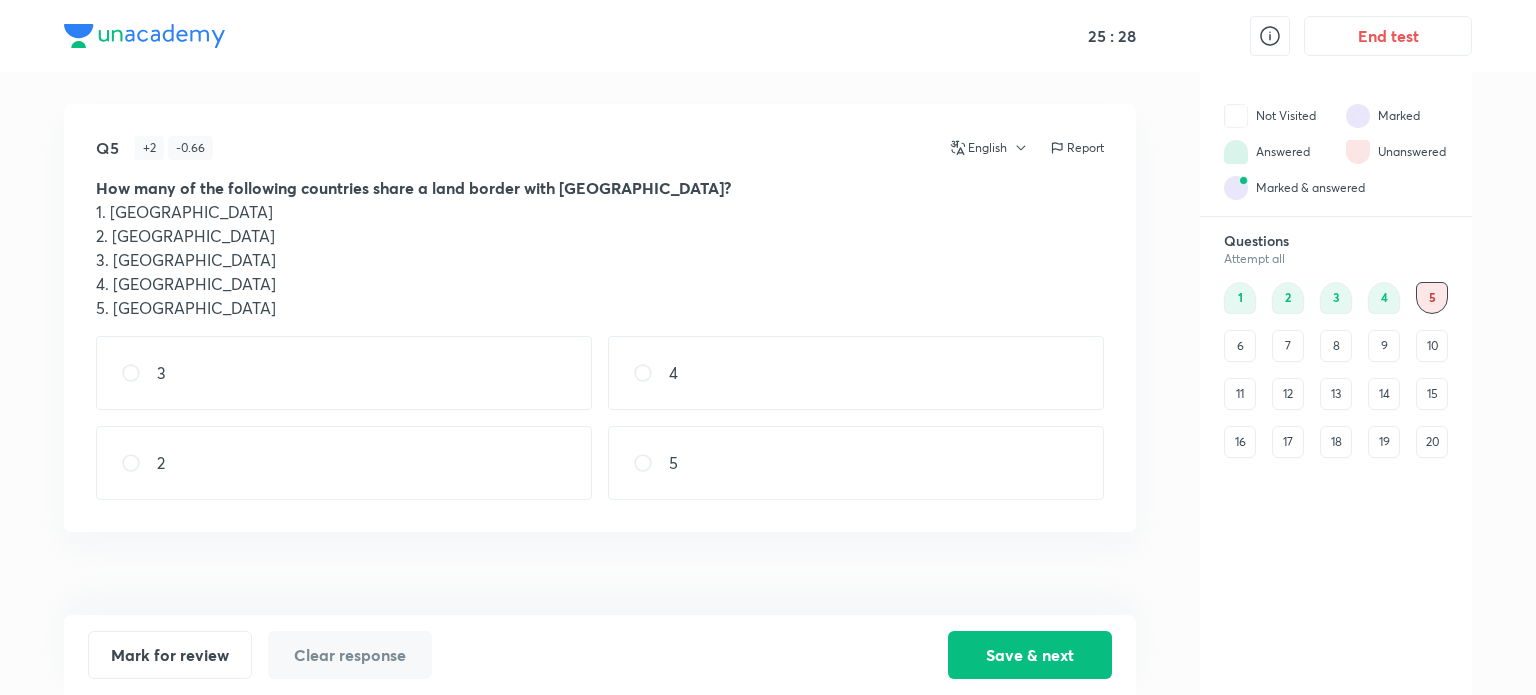 click on "3" at bounding box center [344, 373] 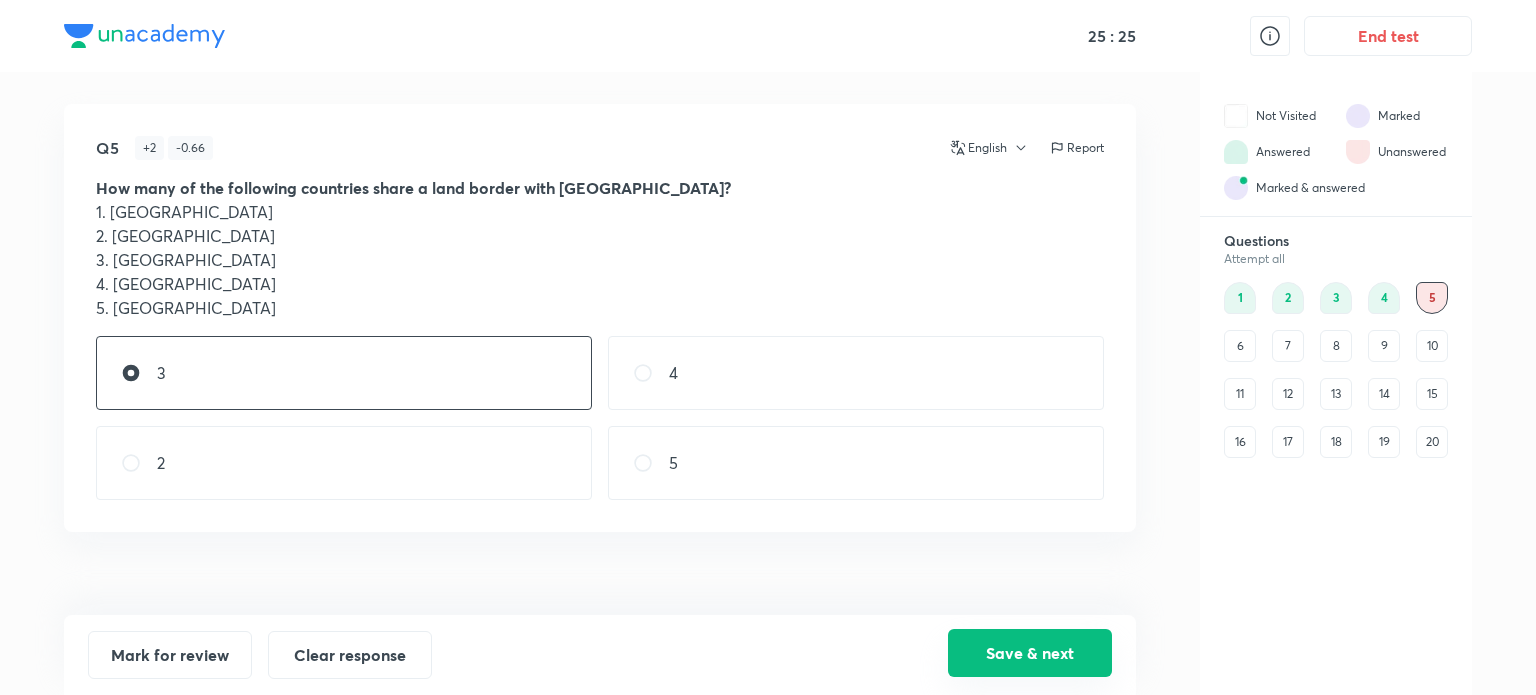 click on "Save & next" at bounding box center [1030, 653] 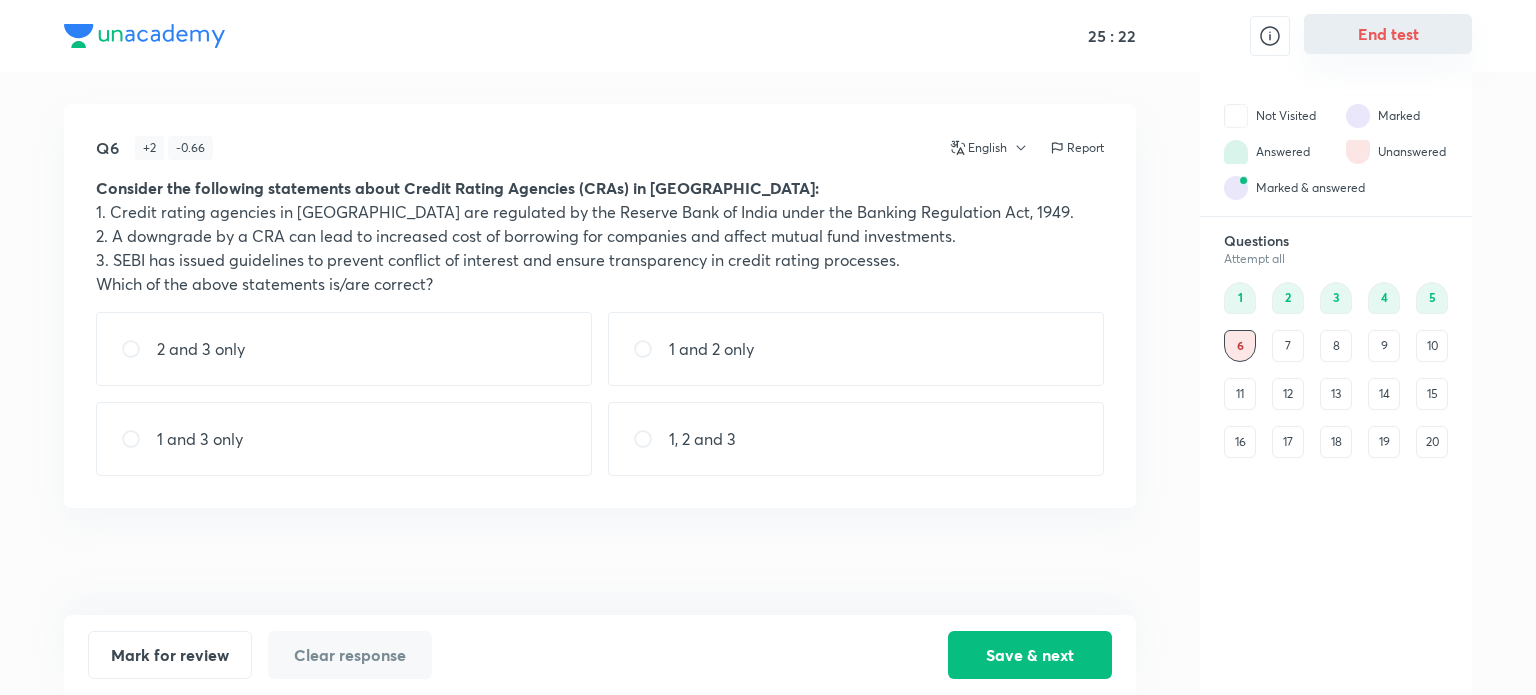 click on "End test" at bounding box center (1336, 36) 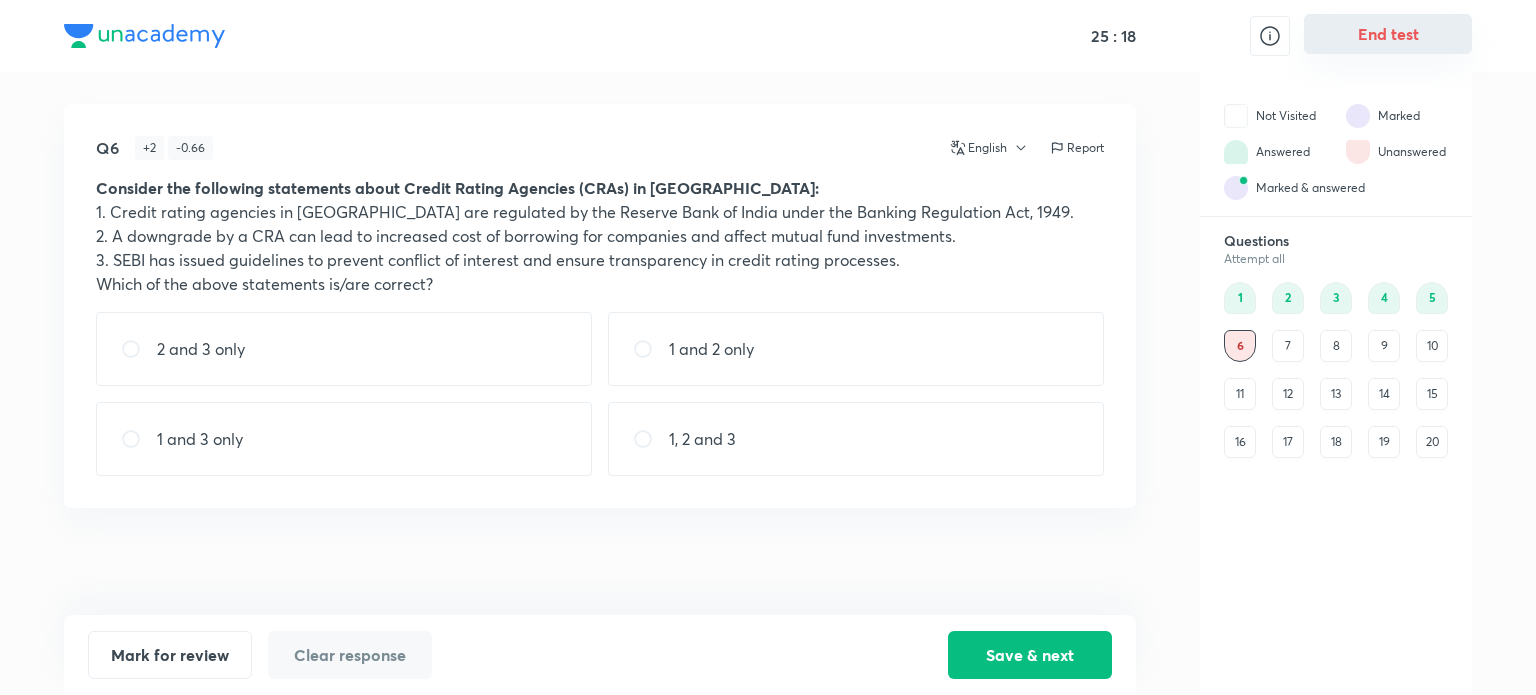click on "End test" at bounding box center [1388, 34] 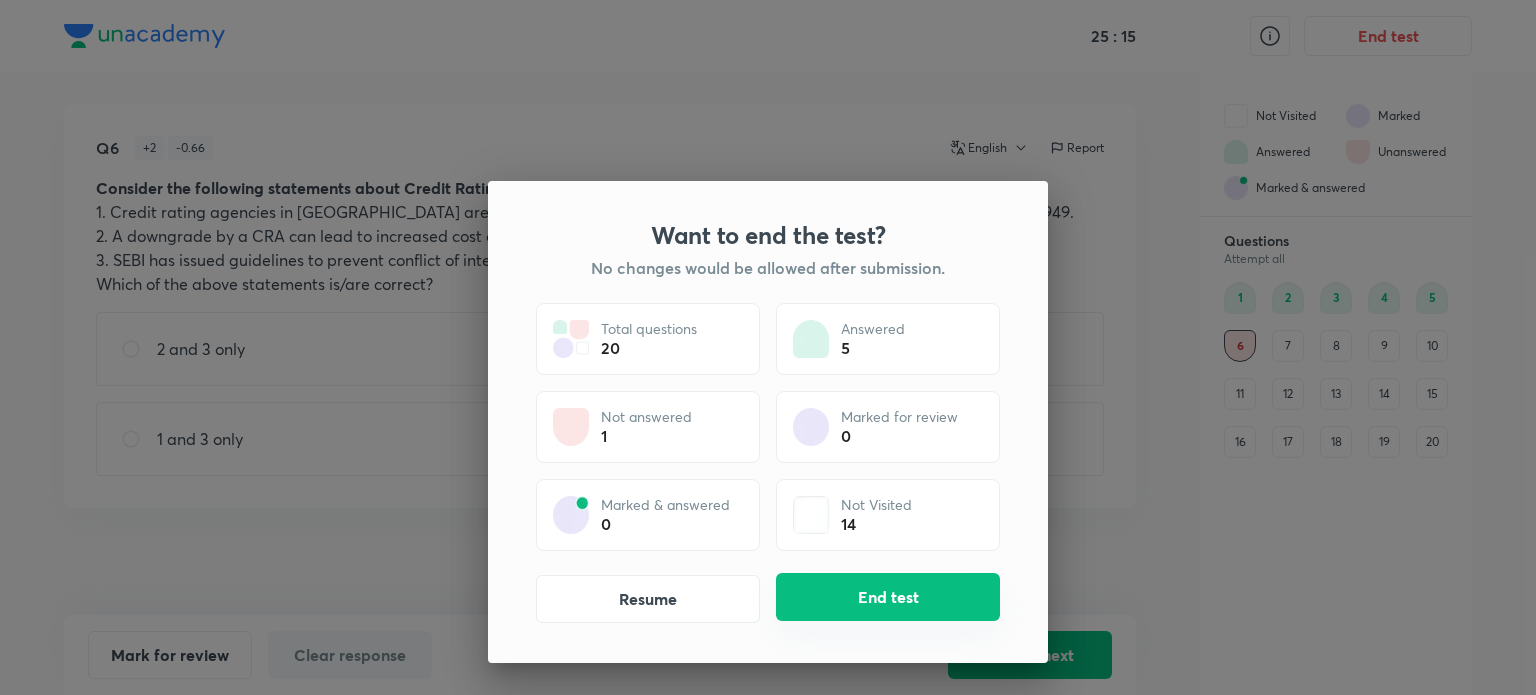 click on "End test" at bounding box center (888, 597) 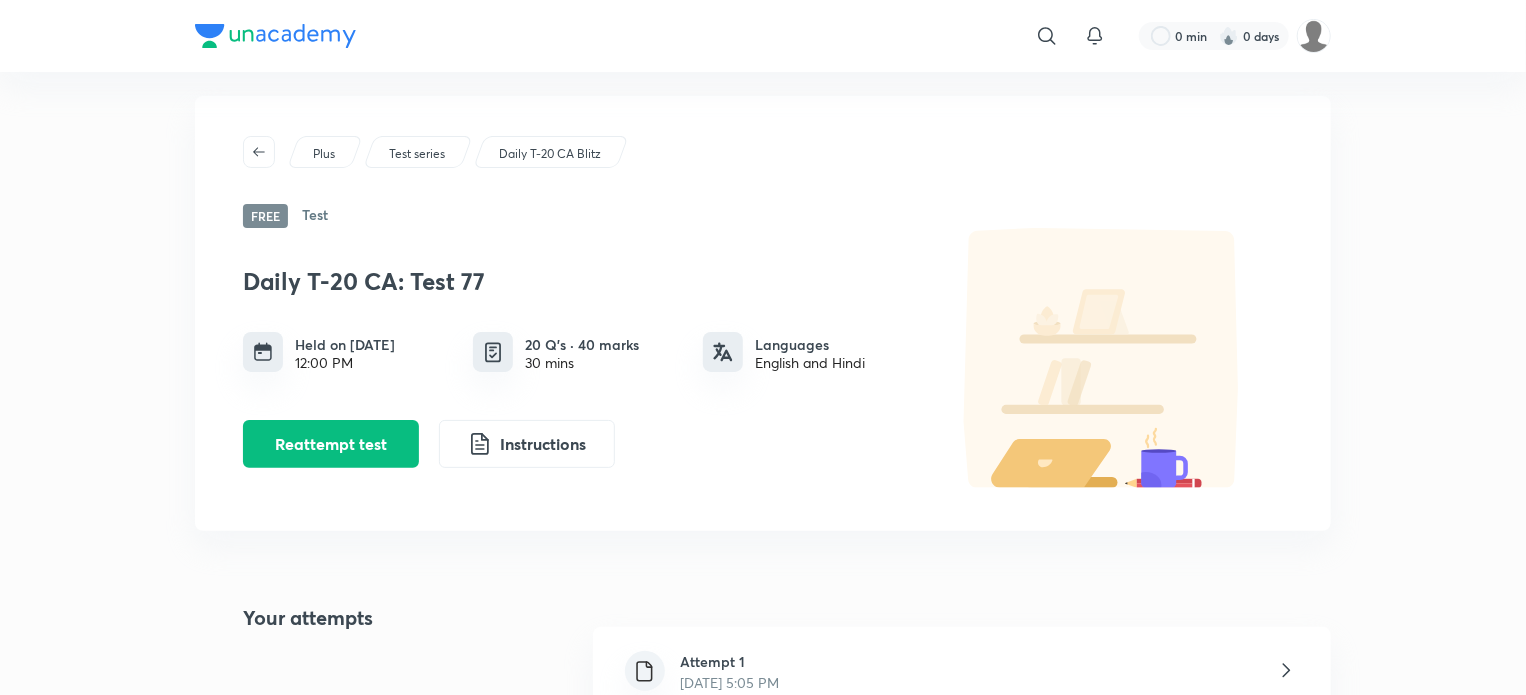 scroll, scrollTop: 0, scrollLeft: 0, axis: both 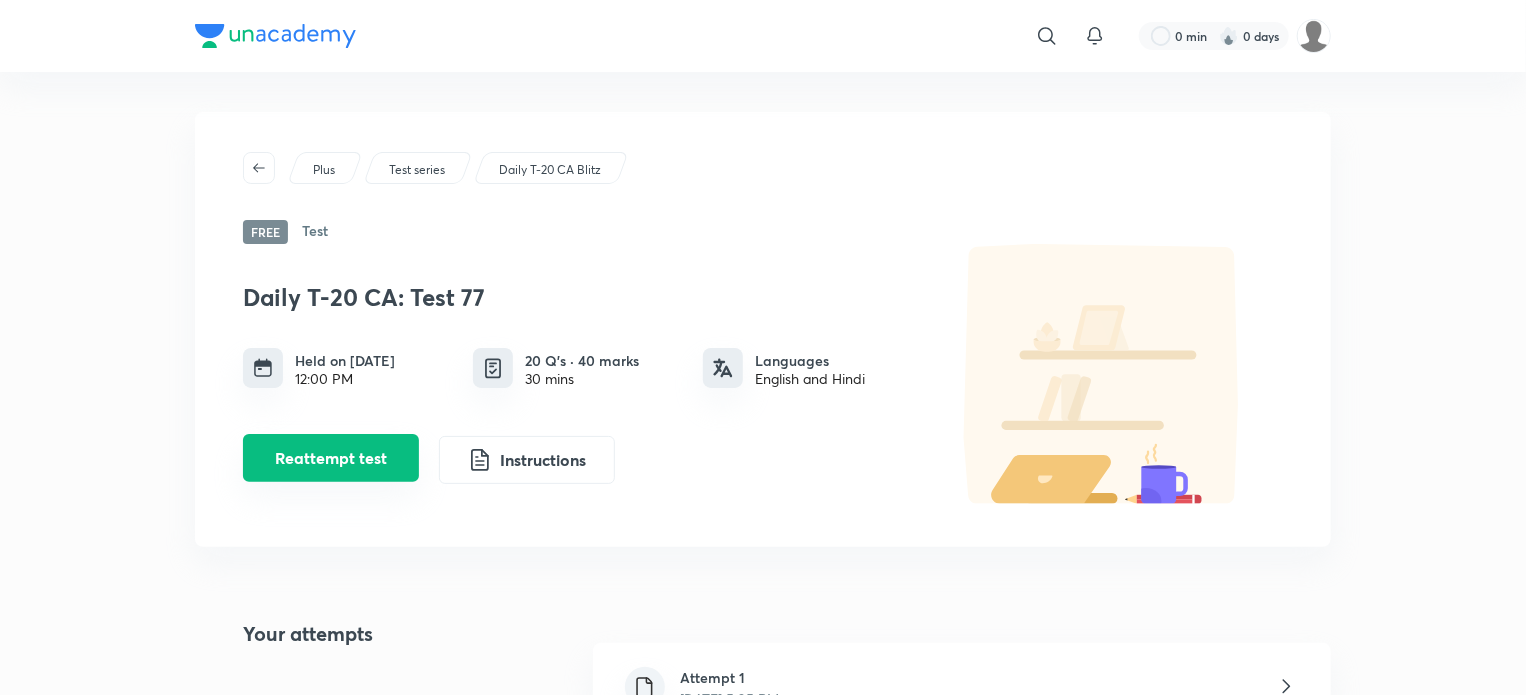 click on "Reattempt test" at bounding box center (331, 458) 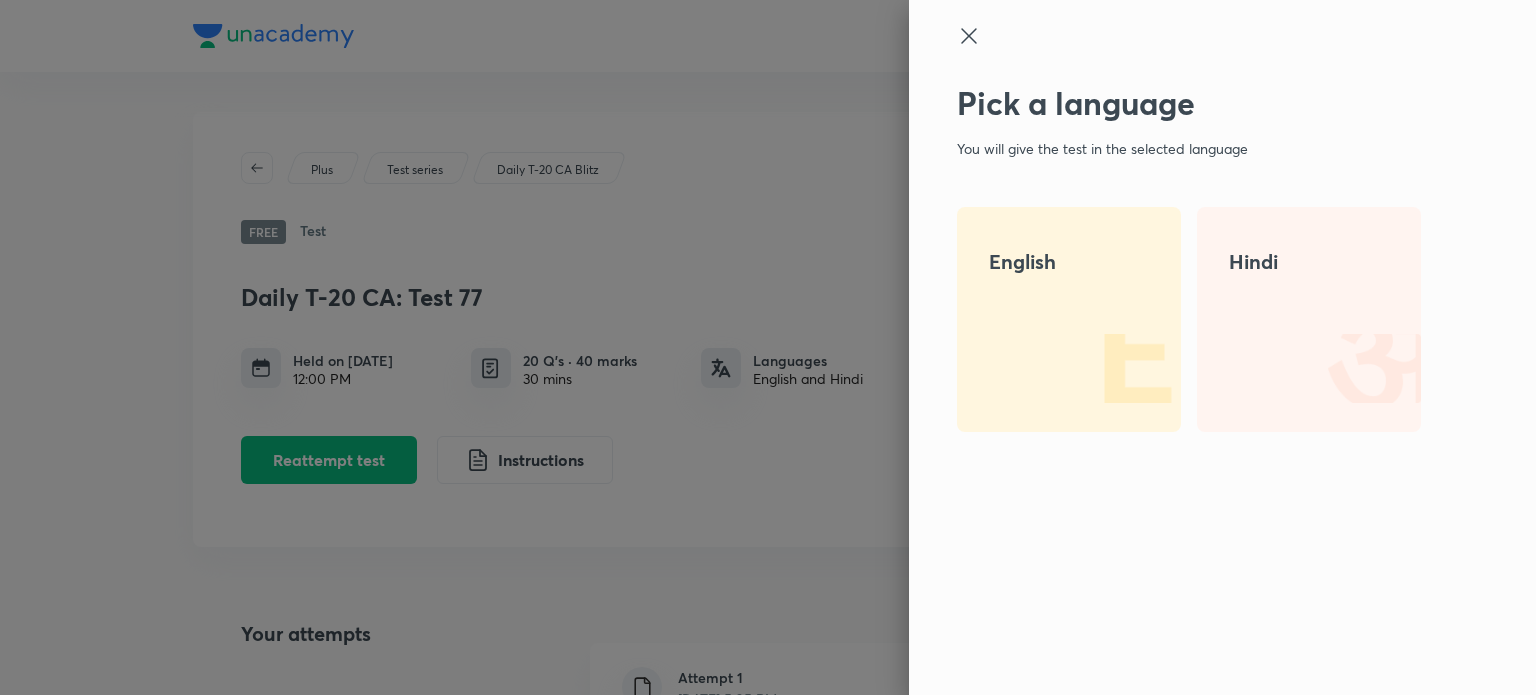 click at bounding box center [768, 347] 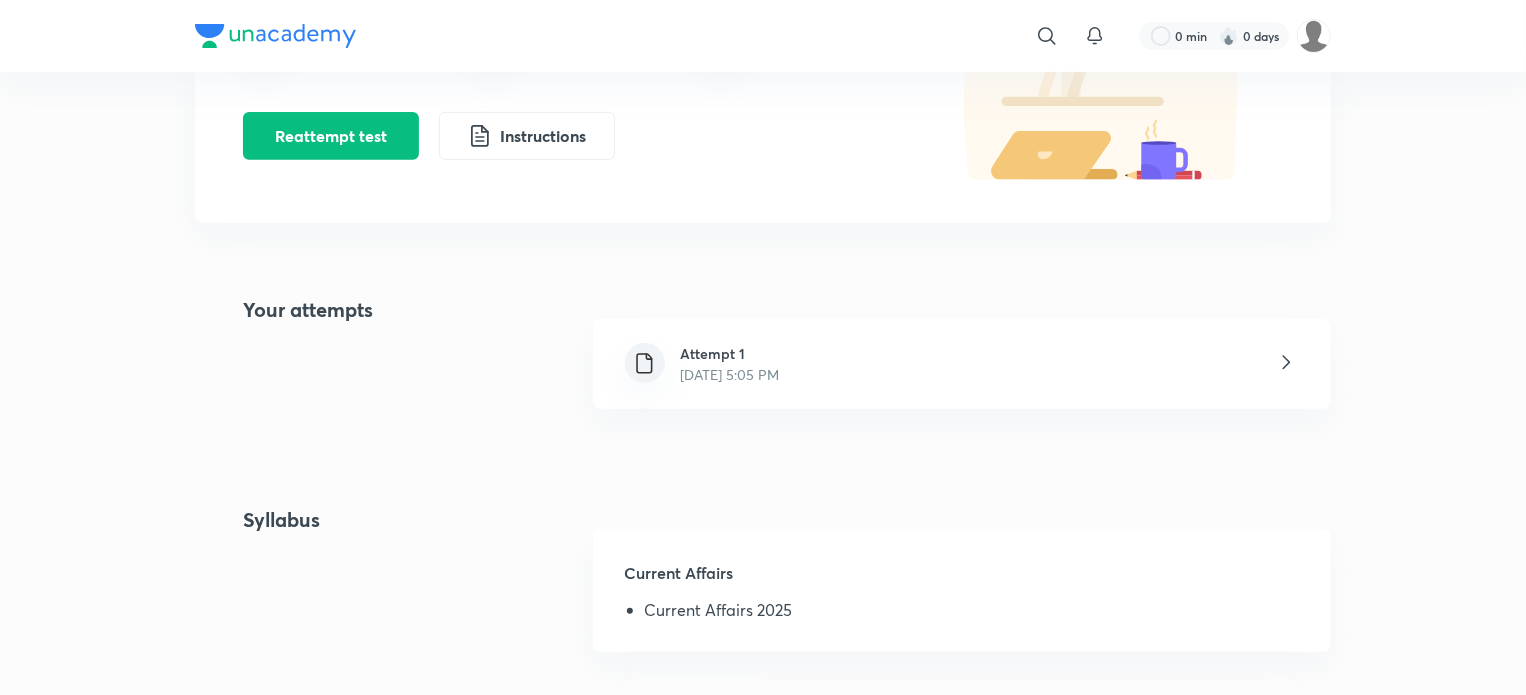 scroll, scrollTop: 324, scrollLeft: 0, axis: vertical 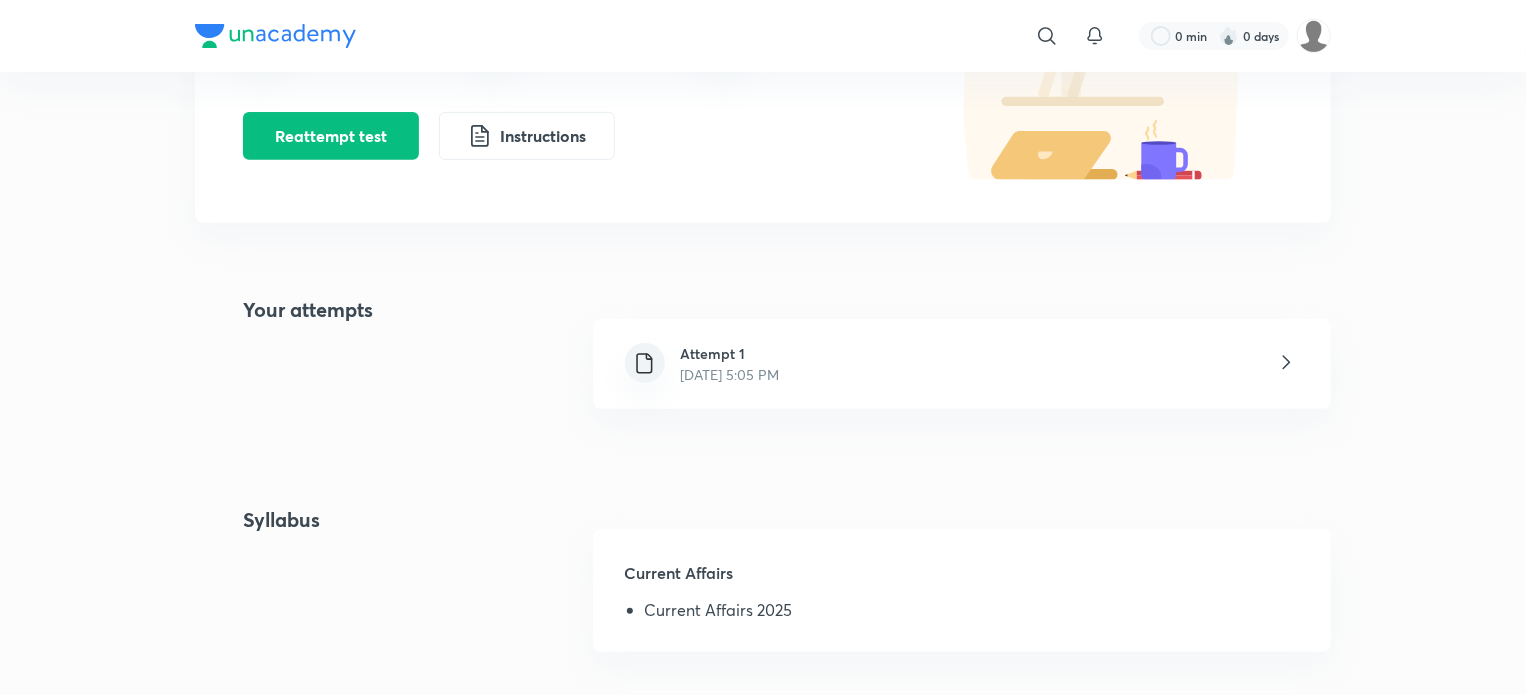 click on "[DATE] 5:05 PM" at bounding box center (730, 374) 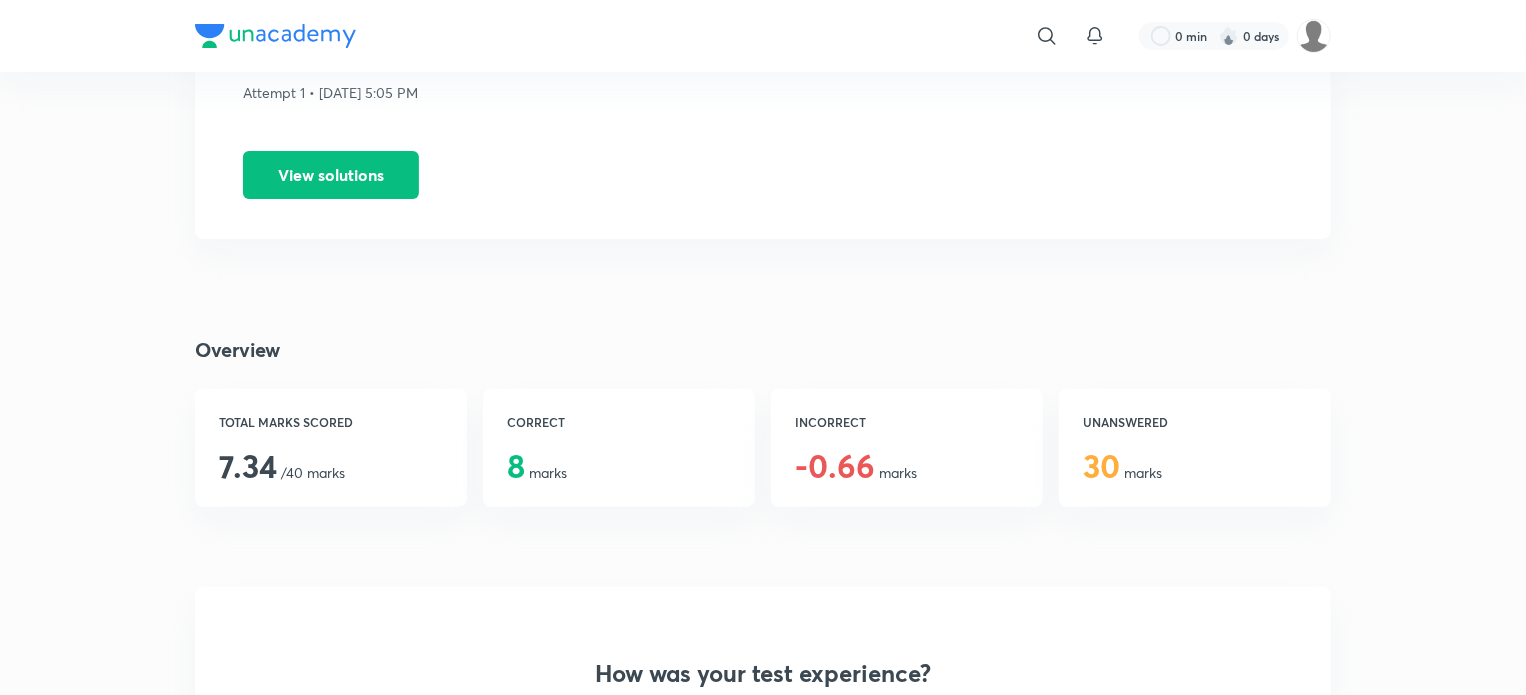 scroll, scrollTop: 180, scrollLeft: 0, axis: vertical 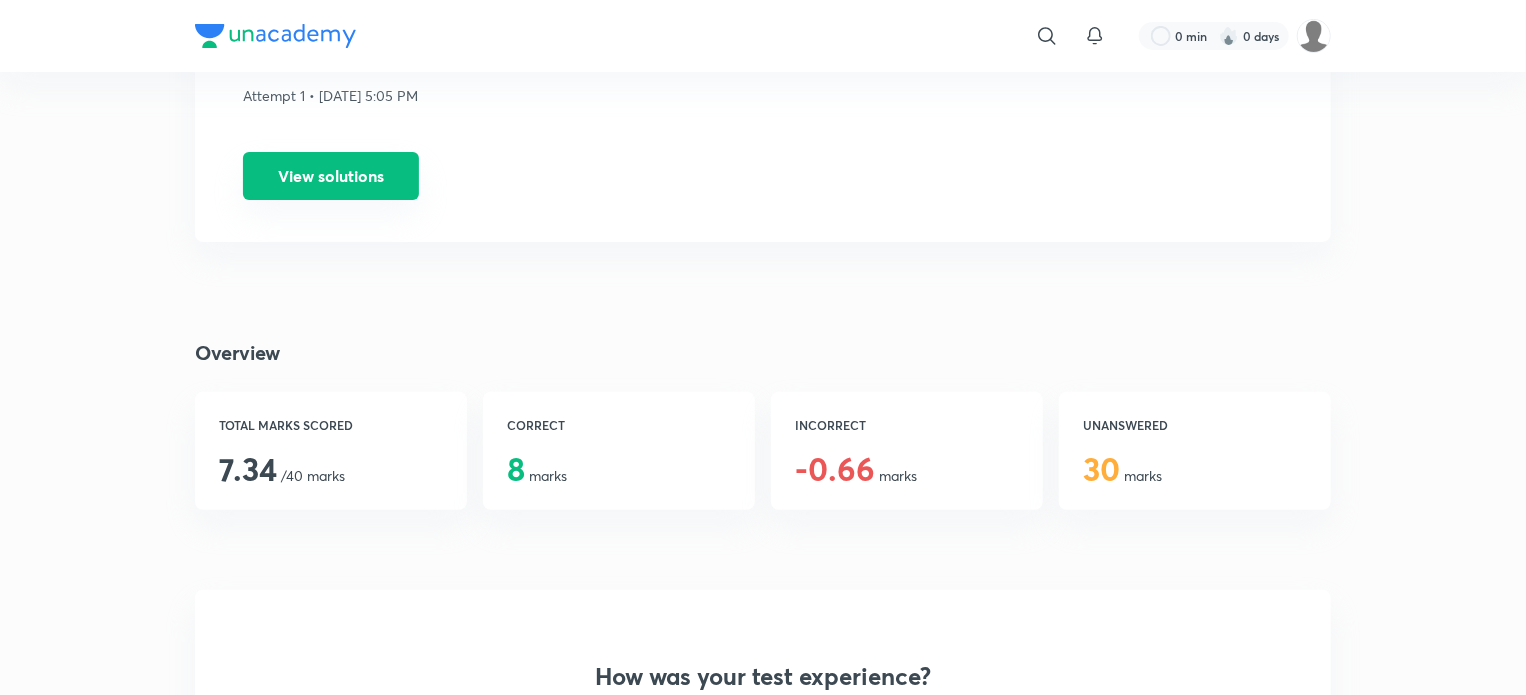 click on "View solutions" at bounding box center (331, 176) 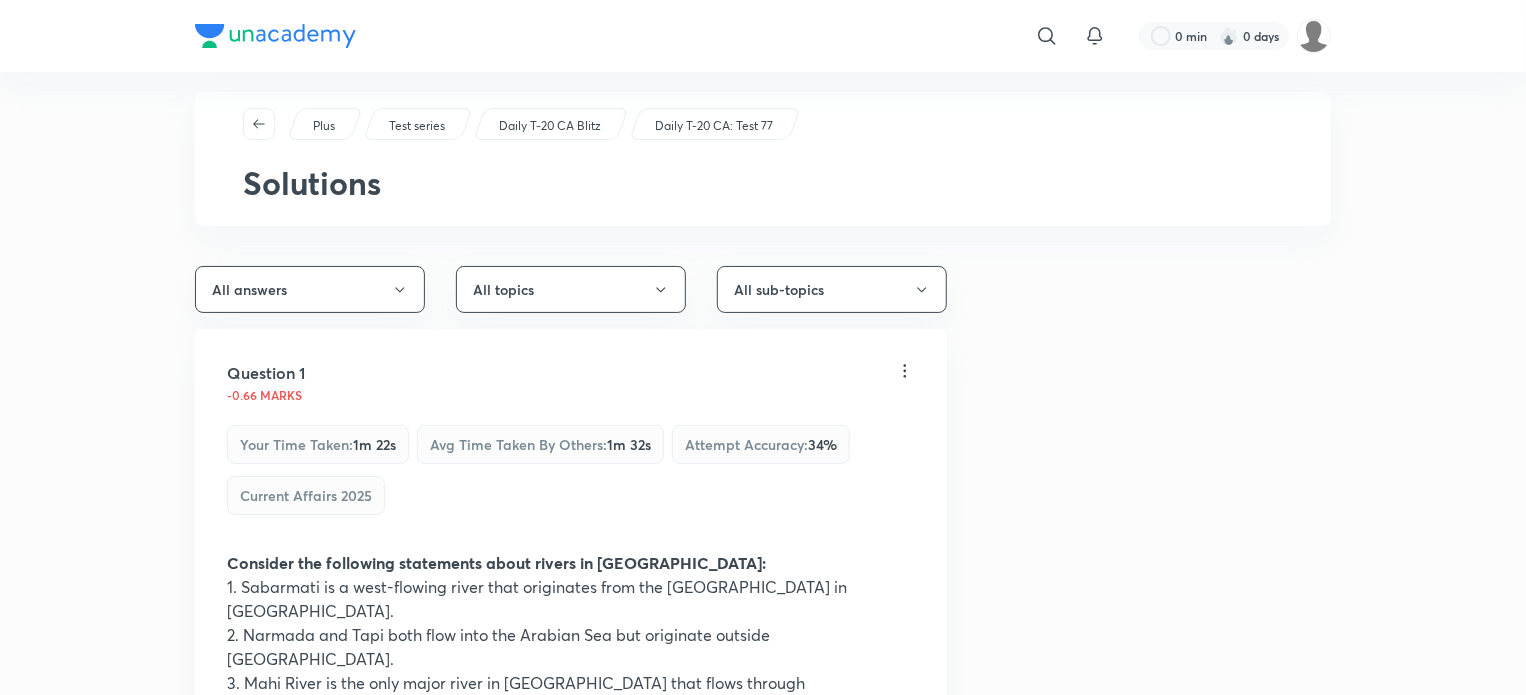 scroll, scrollTop: 0, scrollLeft: 0, axis: both 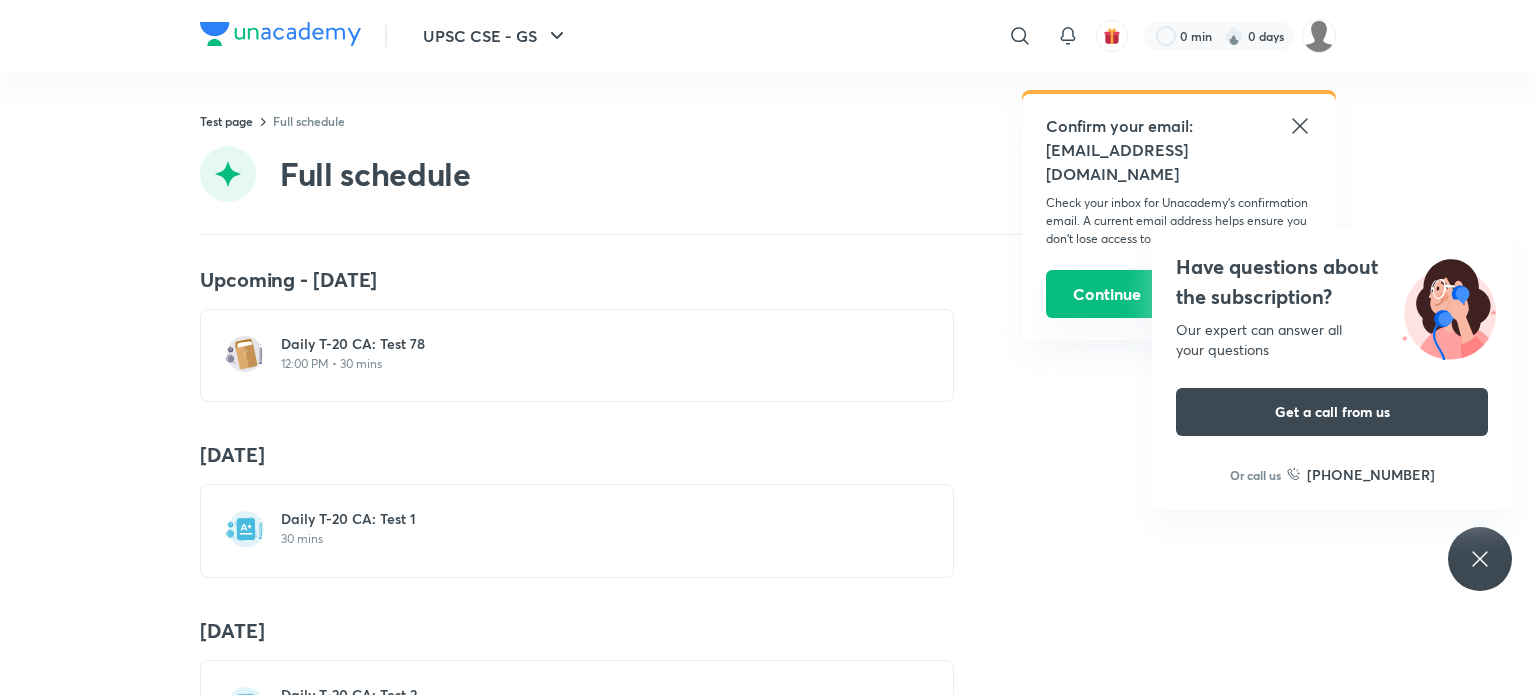 click on "Continue" at bounding box center [1107, 294] 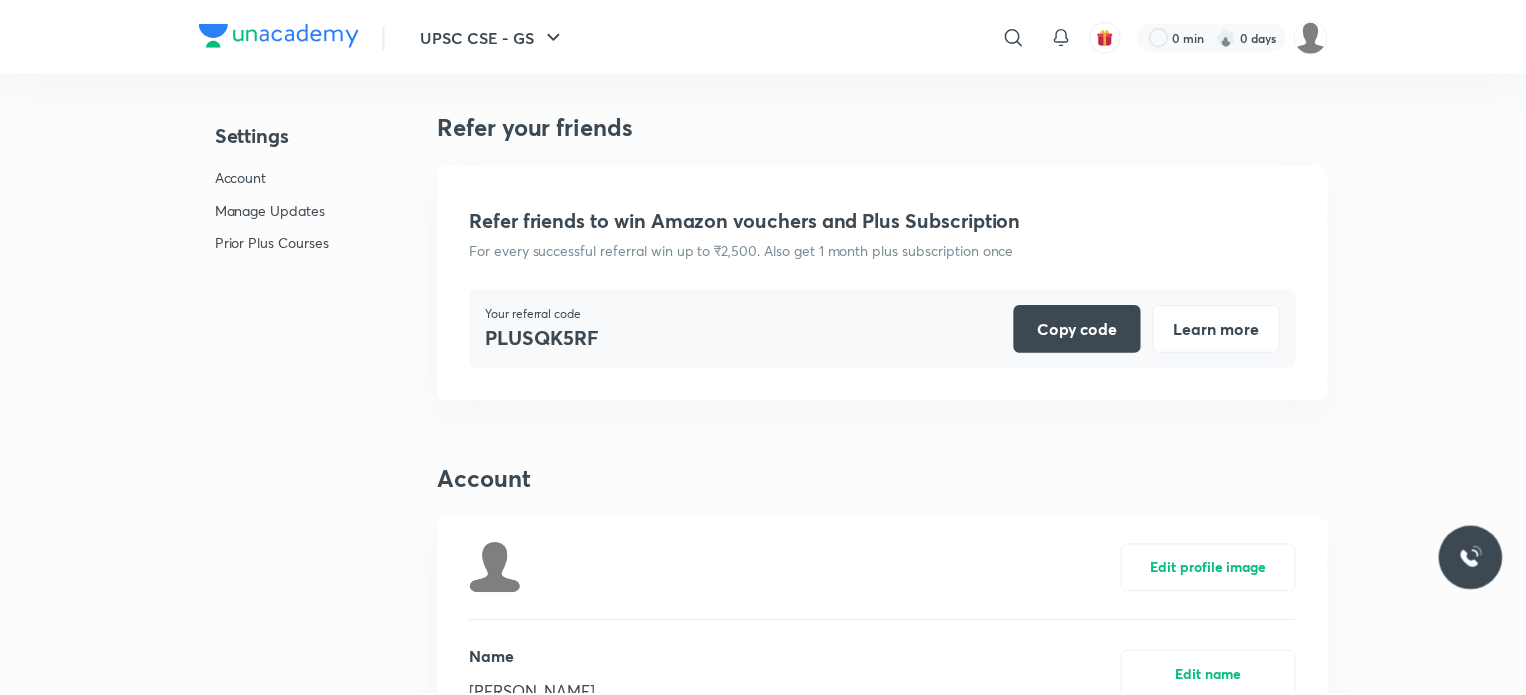 scroll, scrollTop: 4953, scrollLeft: 0, axis: vertical 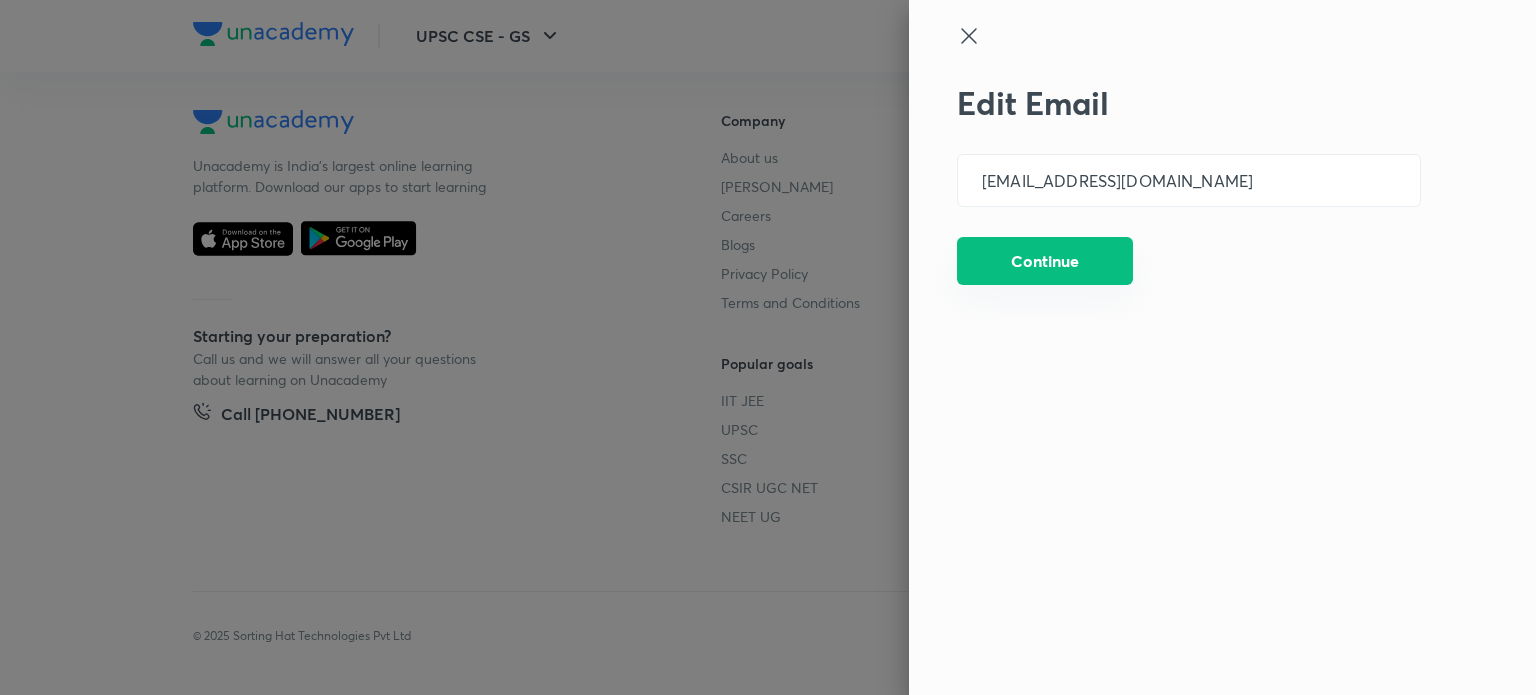 click on "Continue" at bounding box center (1045, 261) 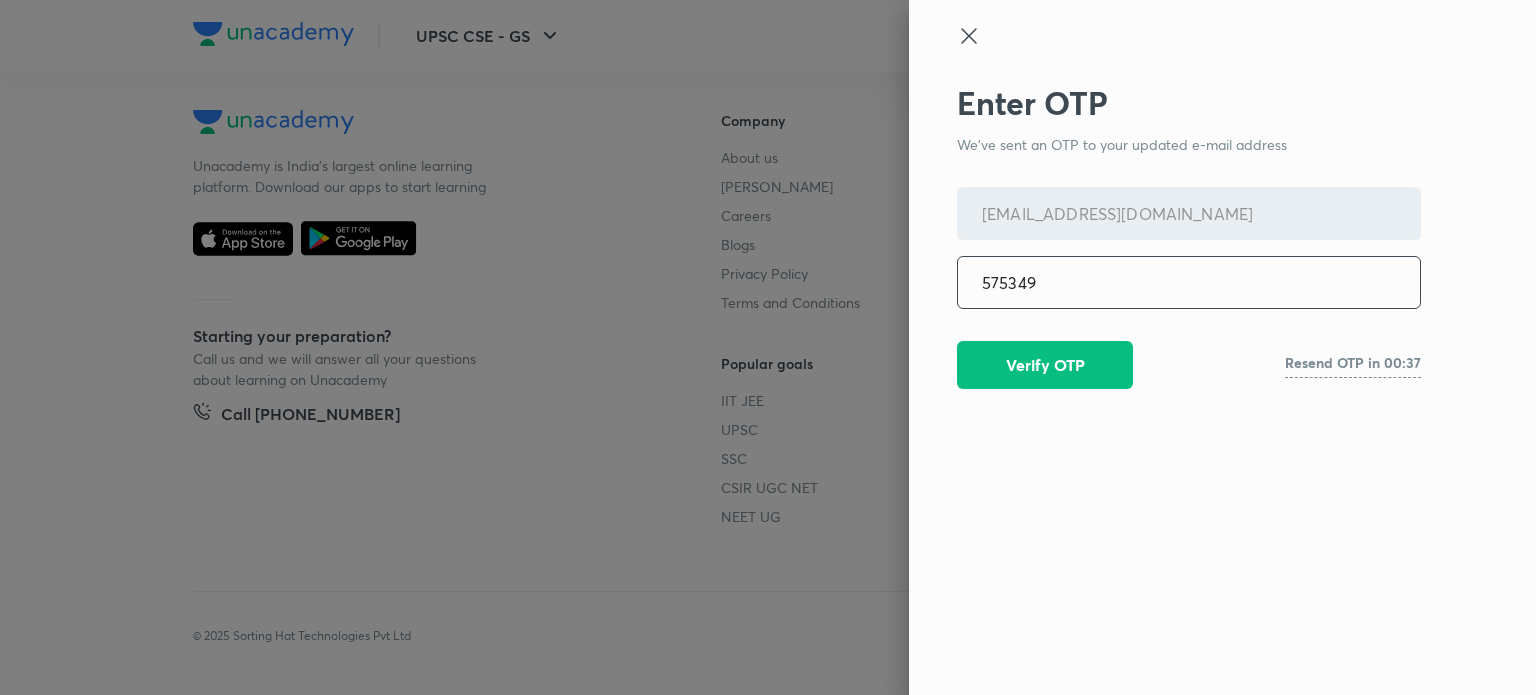 type on "575349" 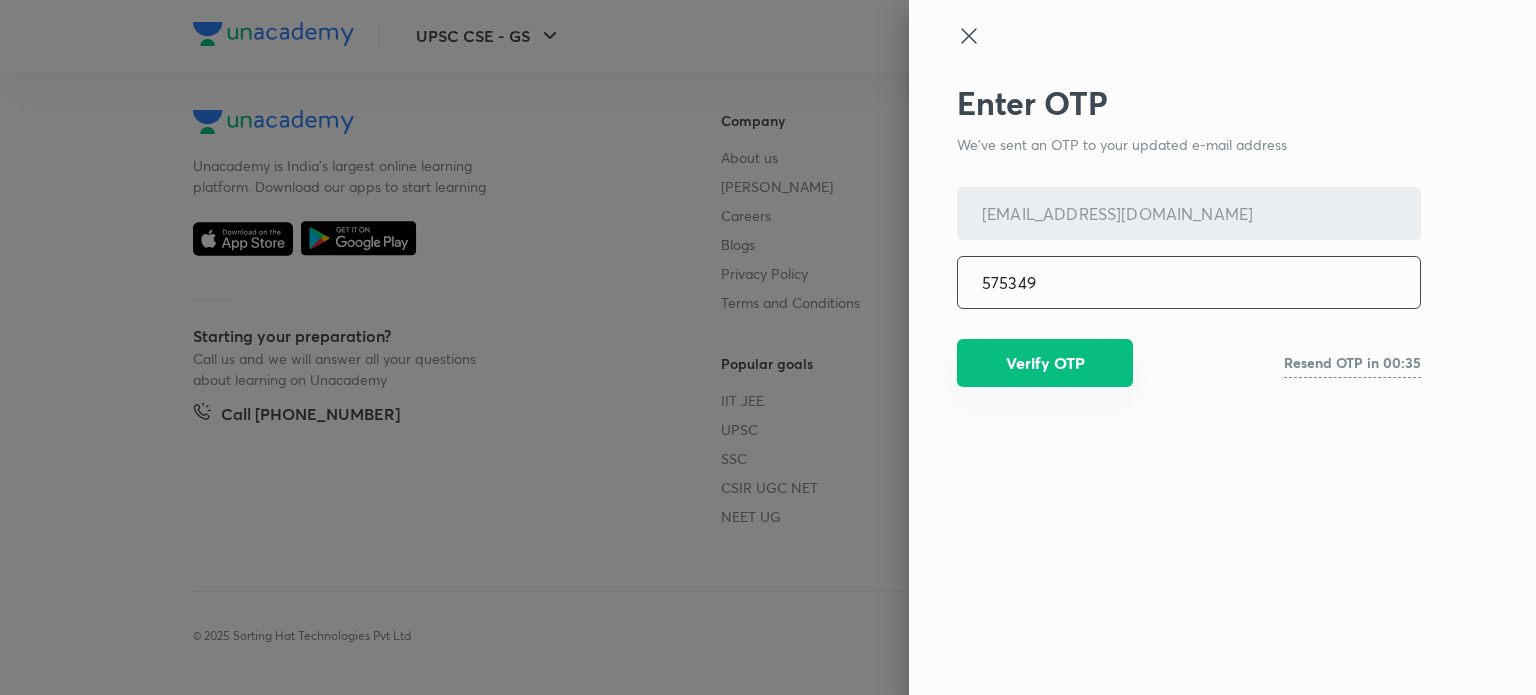 click on "Verify OTP" at bounding box center [1045, 363] 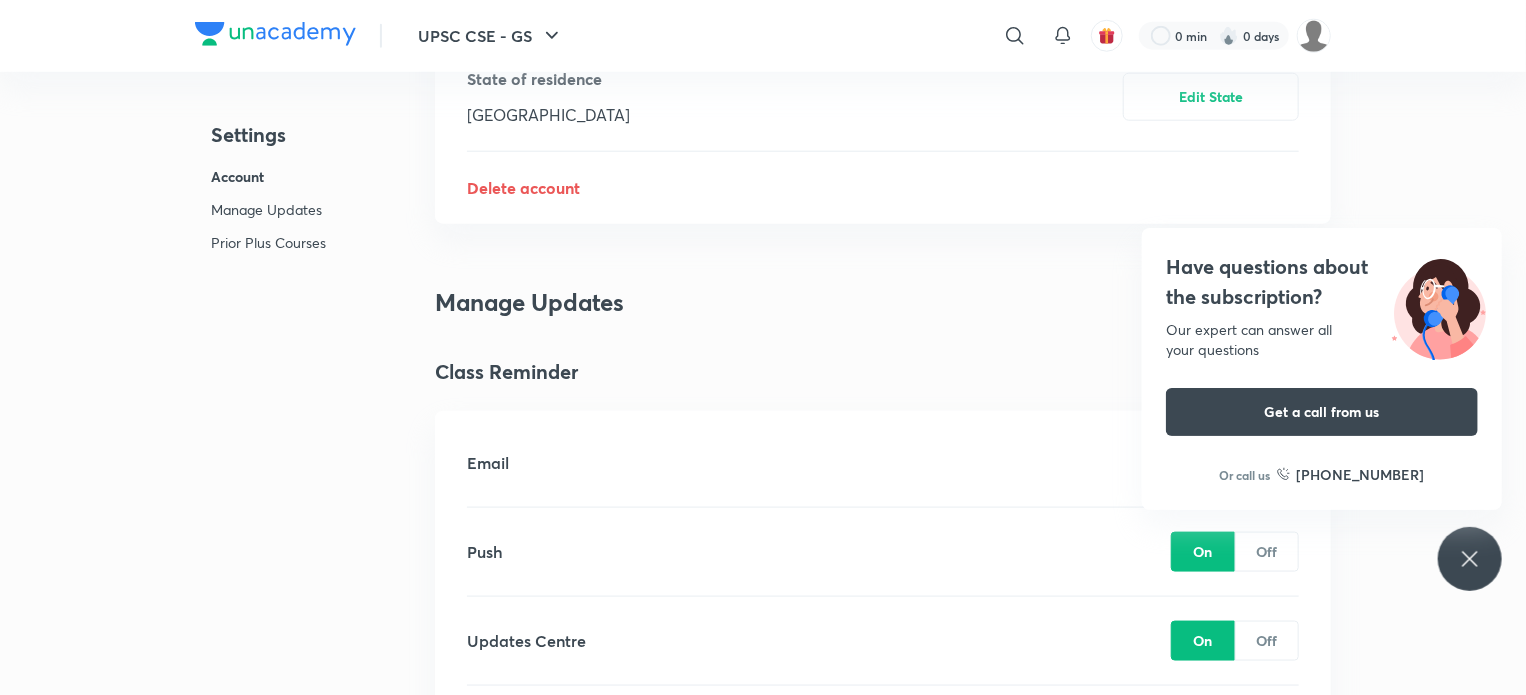 scroll, scrollTop: 1209, scrollLeft: 0, axis: vertical 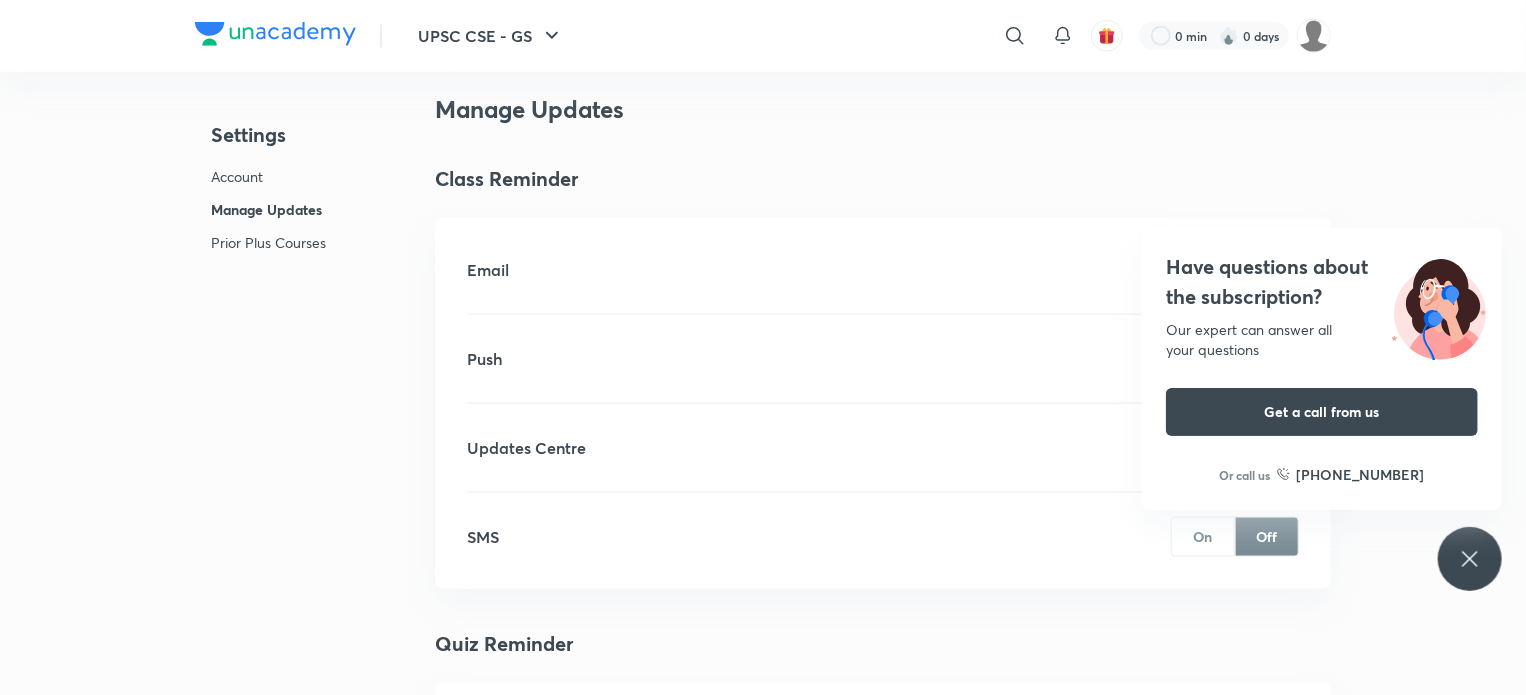 click 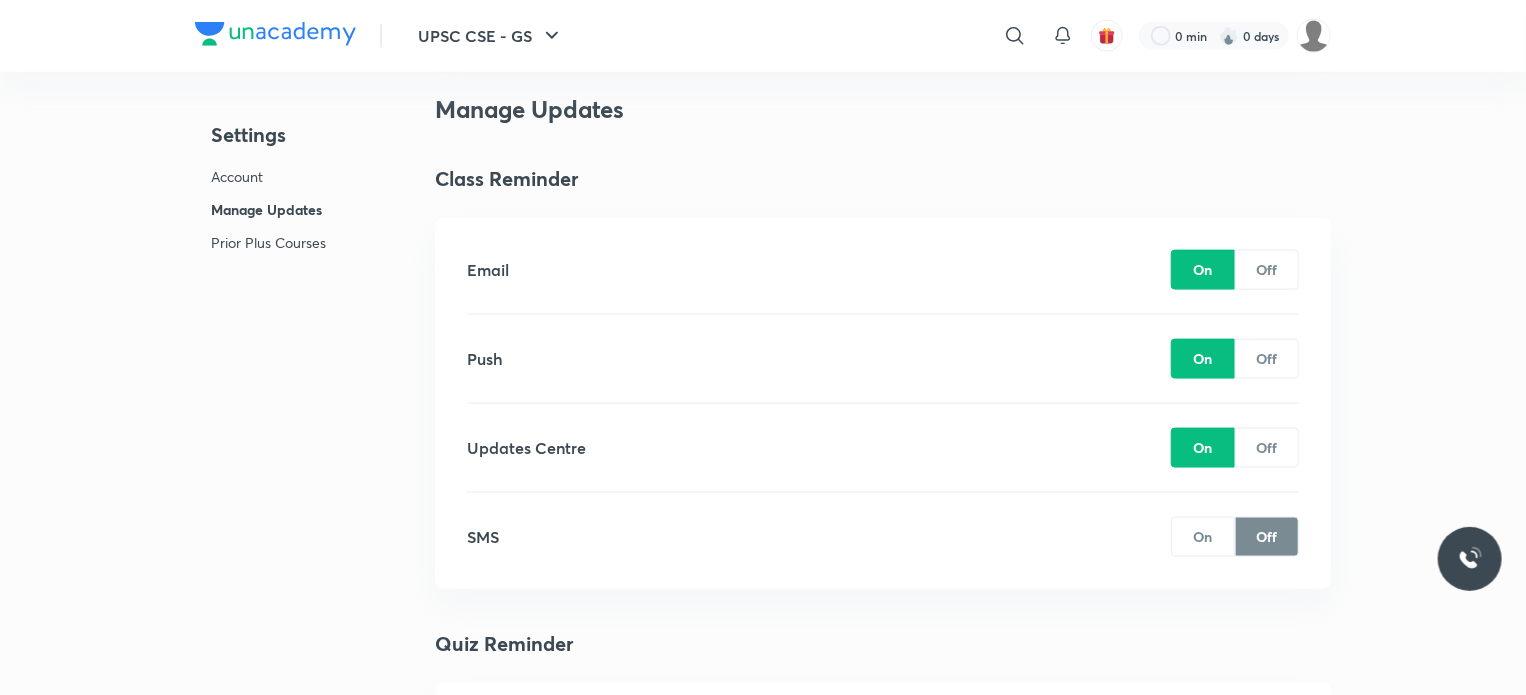 click on "Off" at bounding box center (1267, 270) 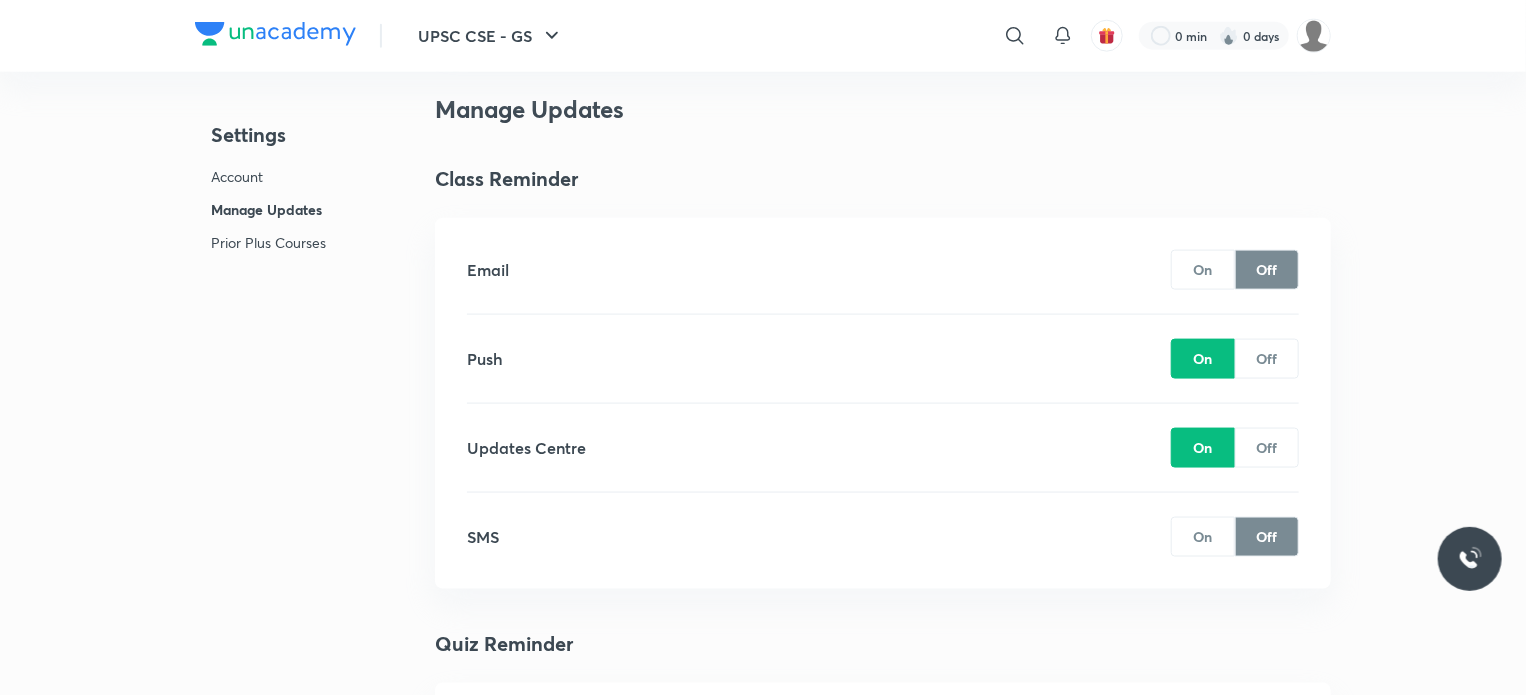 click on "Off" at bounding box center (1267, 359) 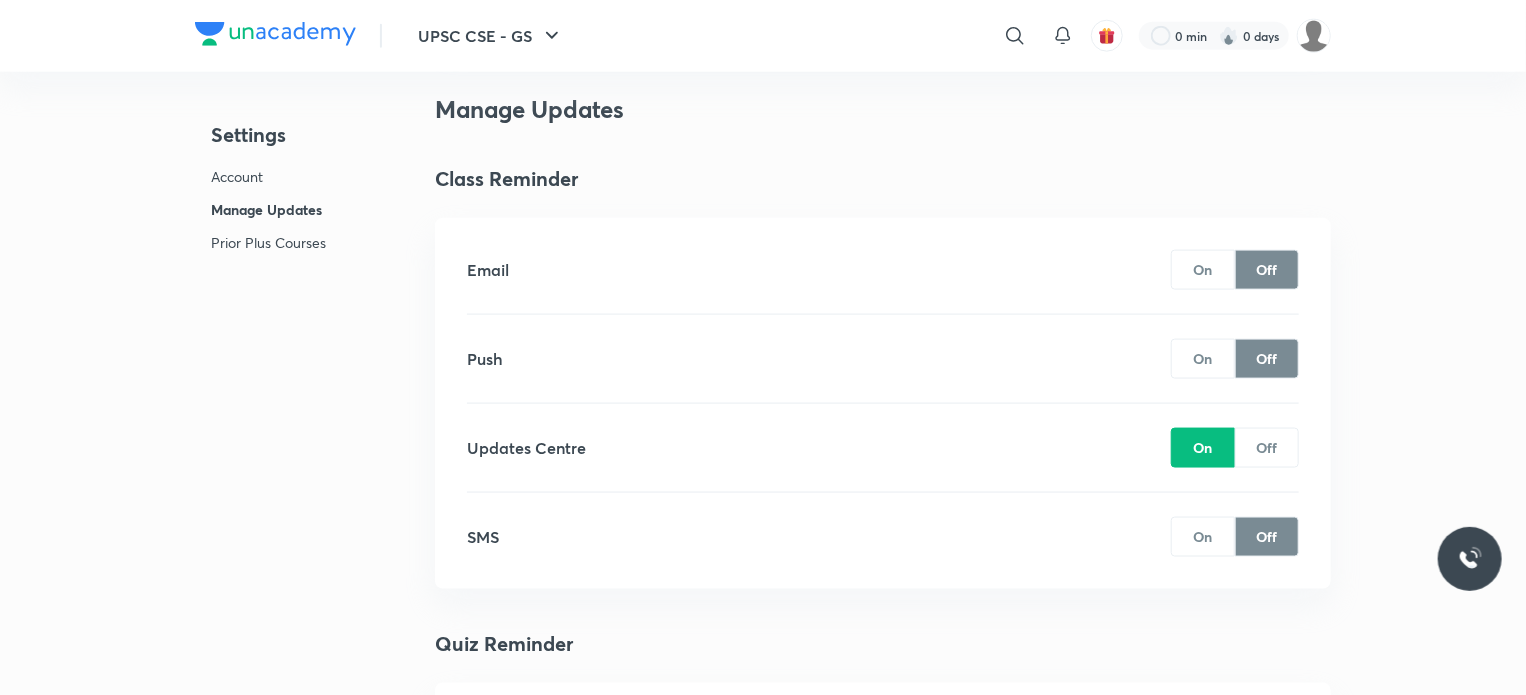 click on "Off" at bounding box center [1267, 448] 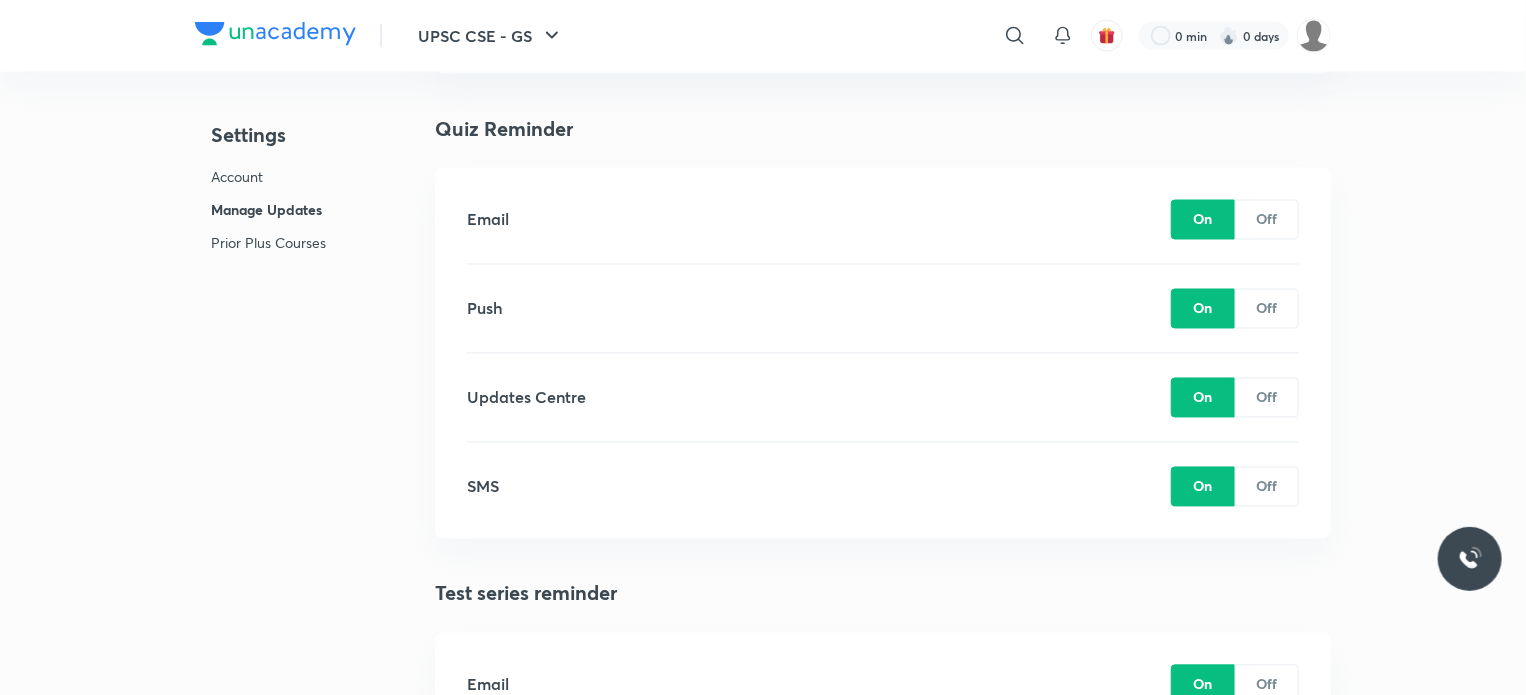scroll, scrollTop: 1725, scrollLeft: 0, axis: vertical 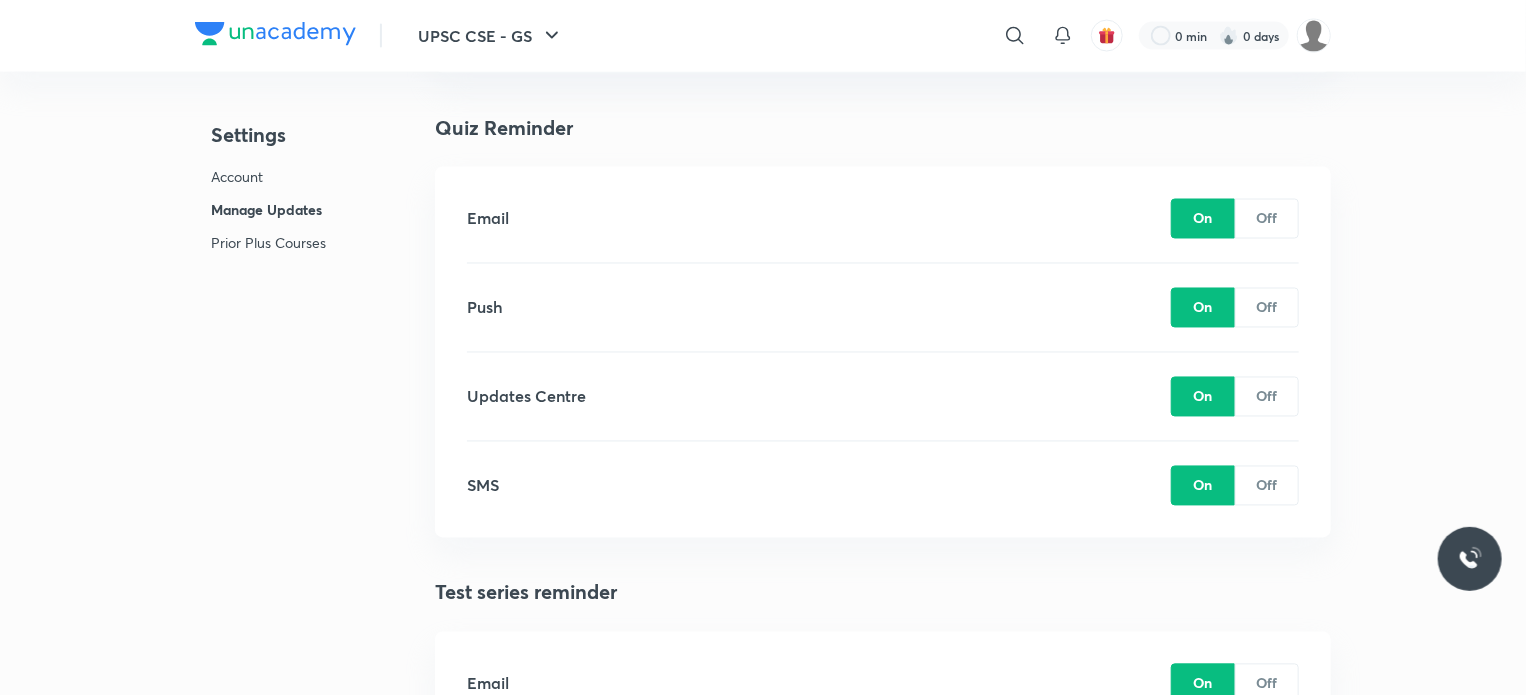 click on "On" at bounding box center [1203, 397] 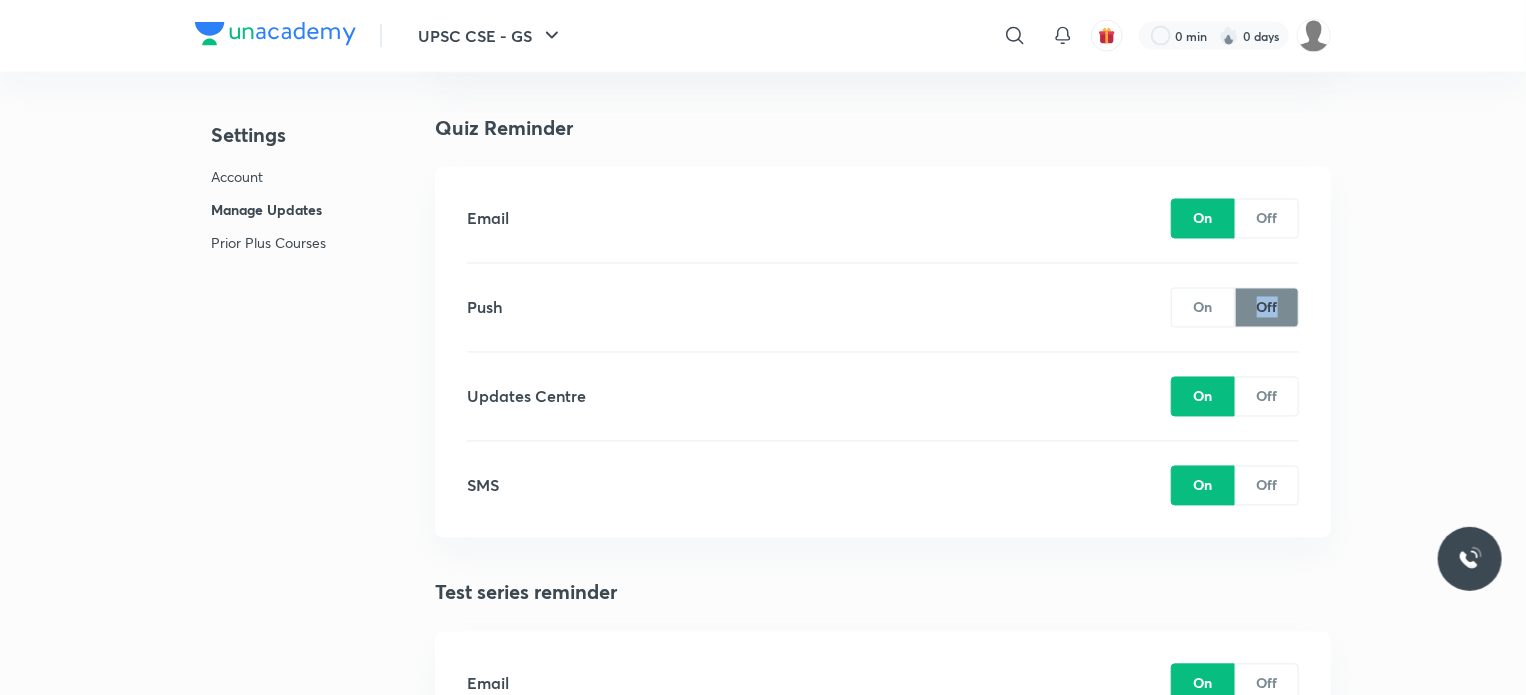 click on "Off" at bounding box center (1267, 308) 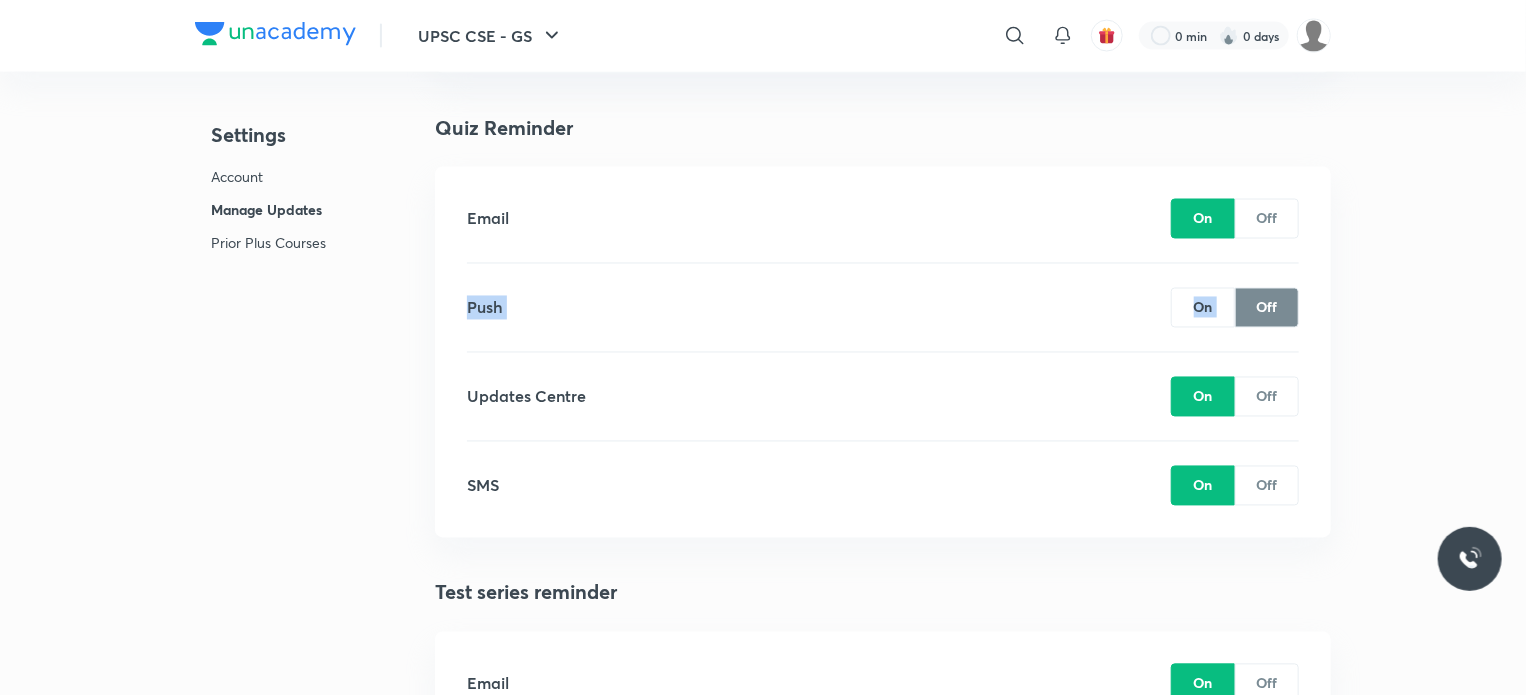 click on "Off" at bounding box center [1267, 308] 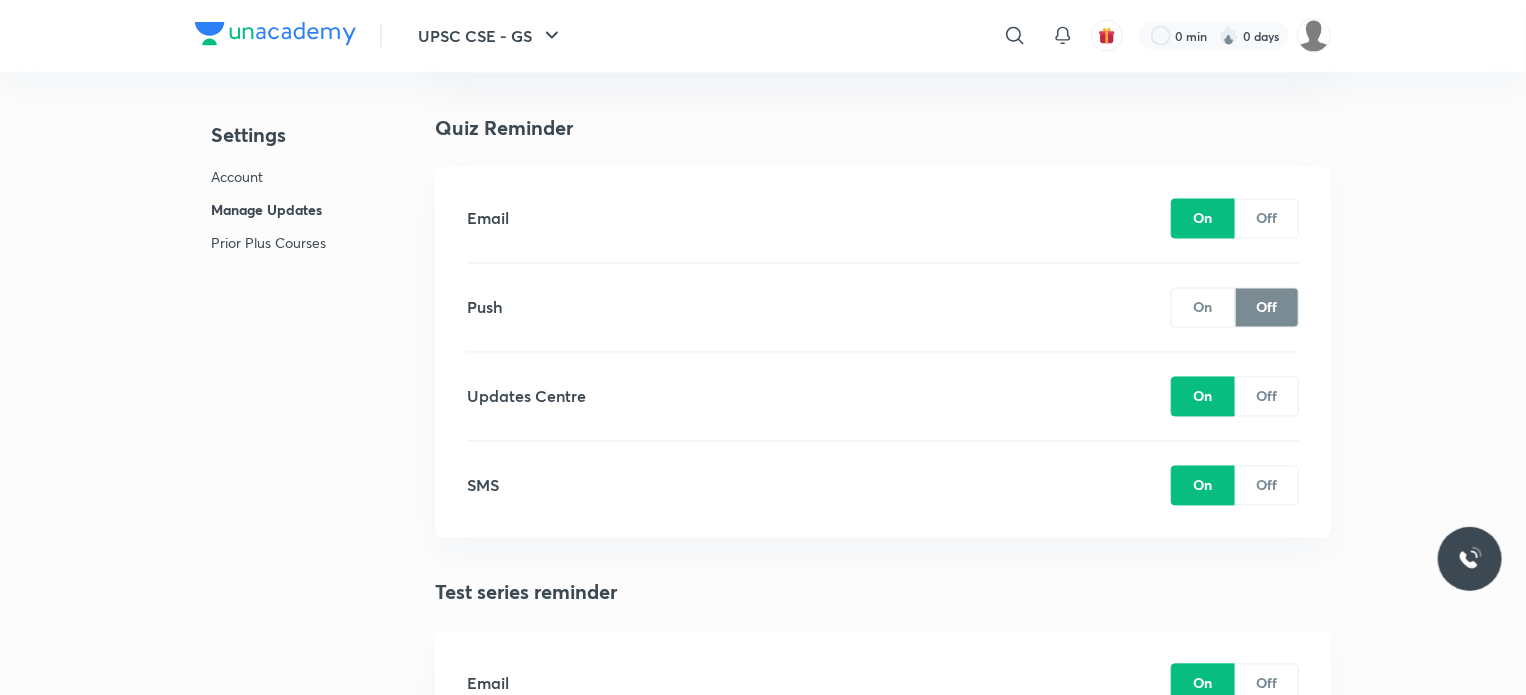 click on "Off" at bounding box center (1267, 397) 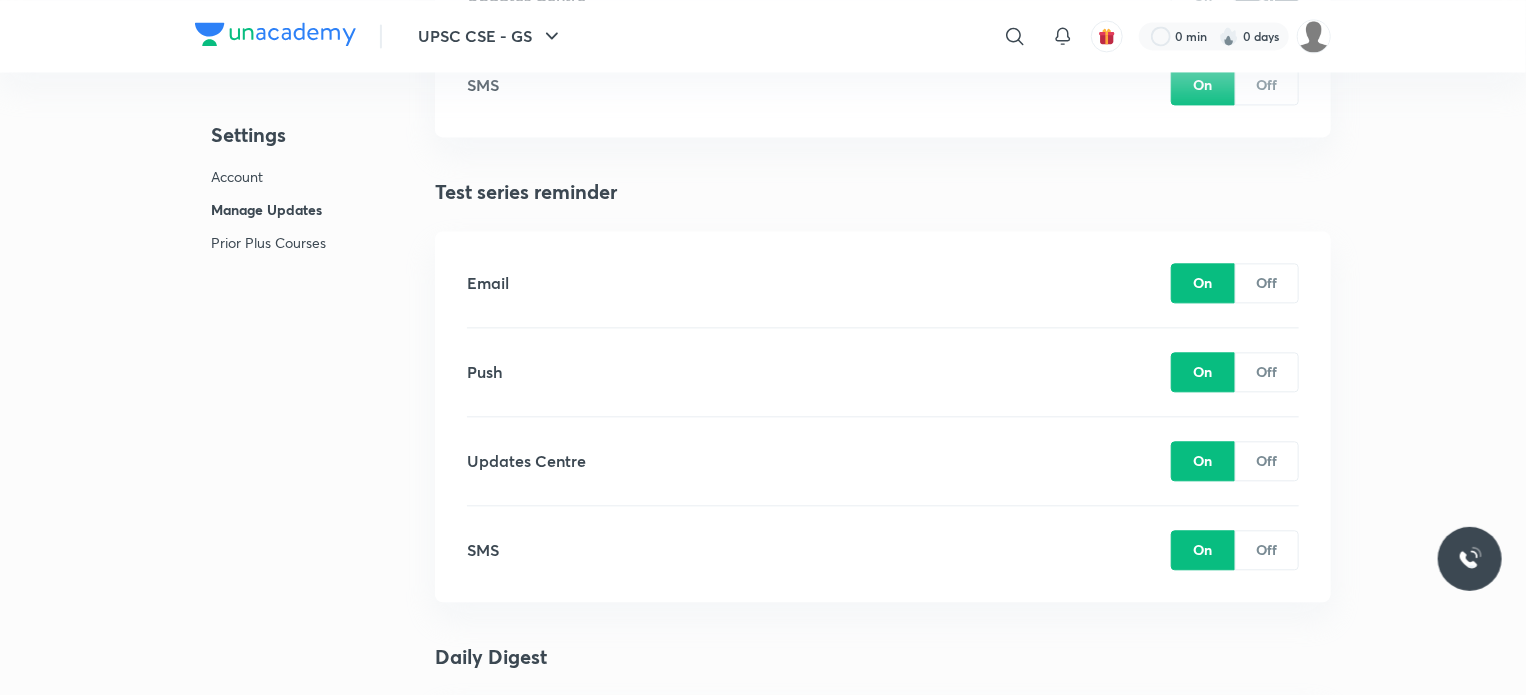scroll, scrollTop: 2128, scrollLeft: 0, axis: vertical 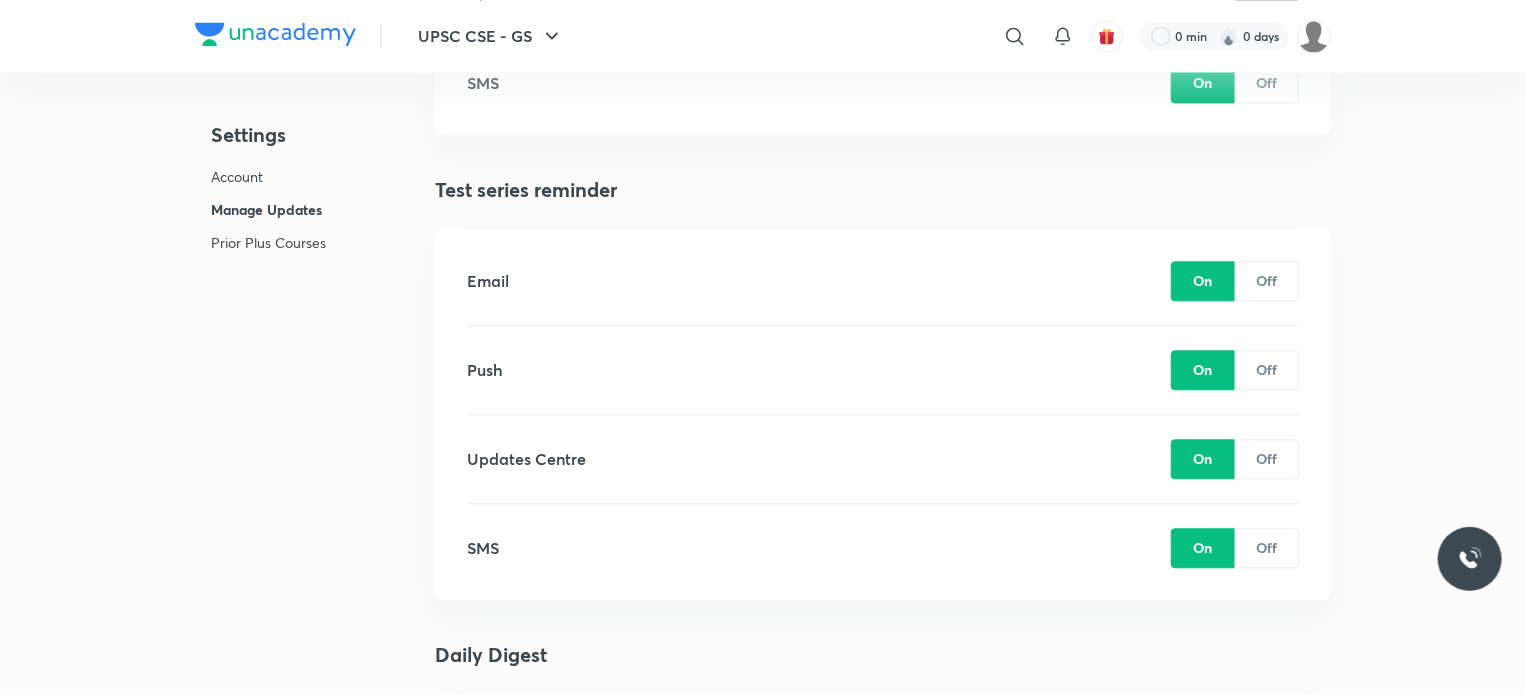 click on "On" at bounding box center [1203, 281] 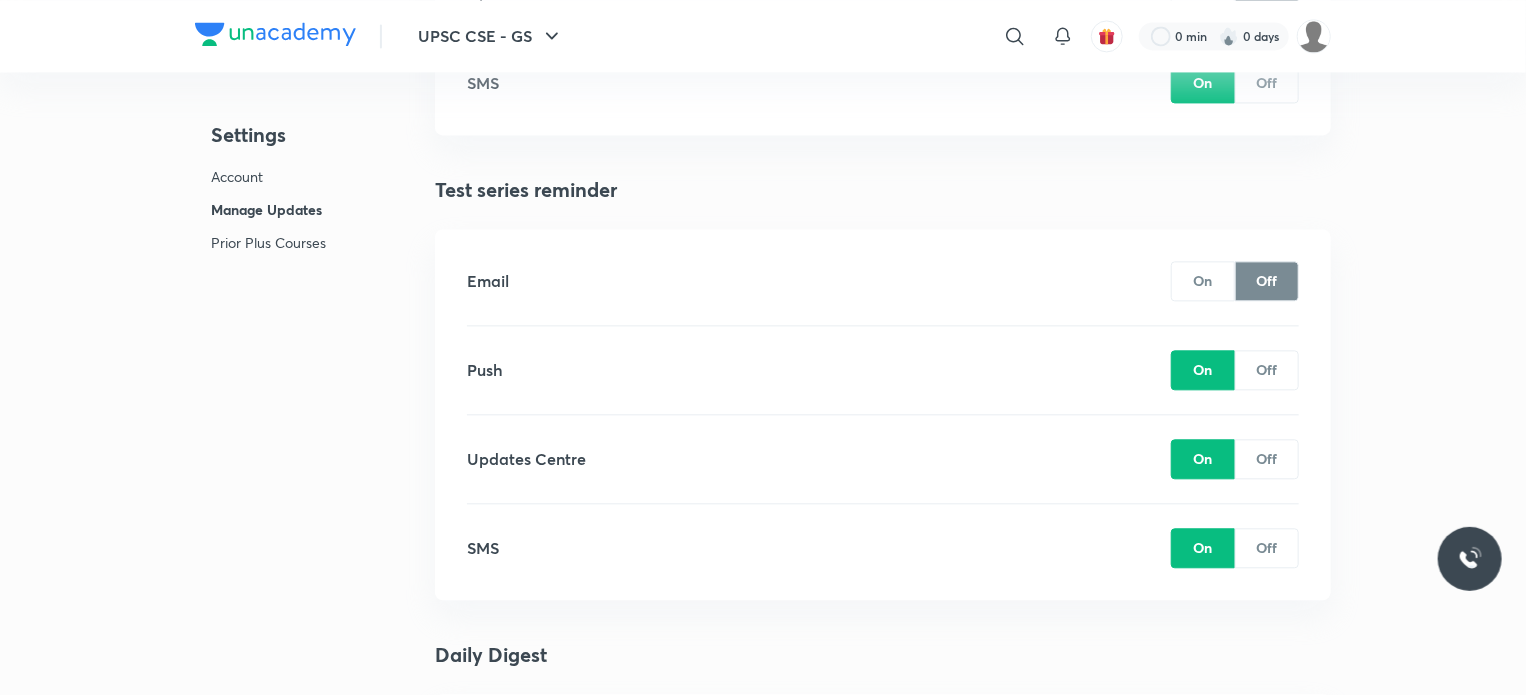 click on "Off" at bounding box center (1267, 370) 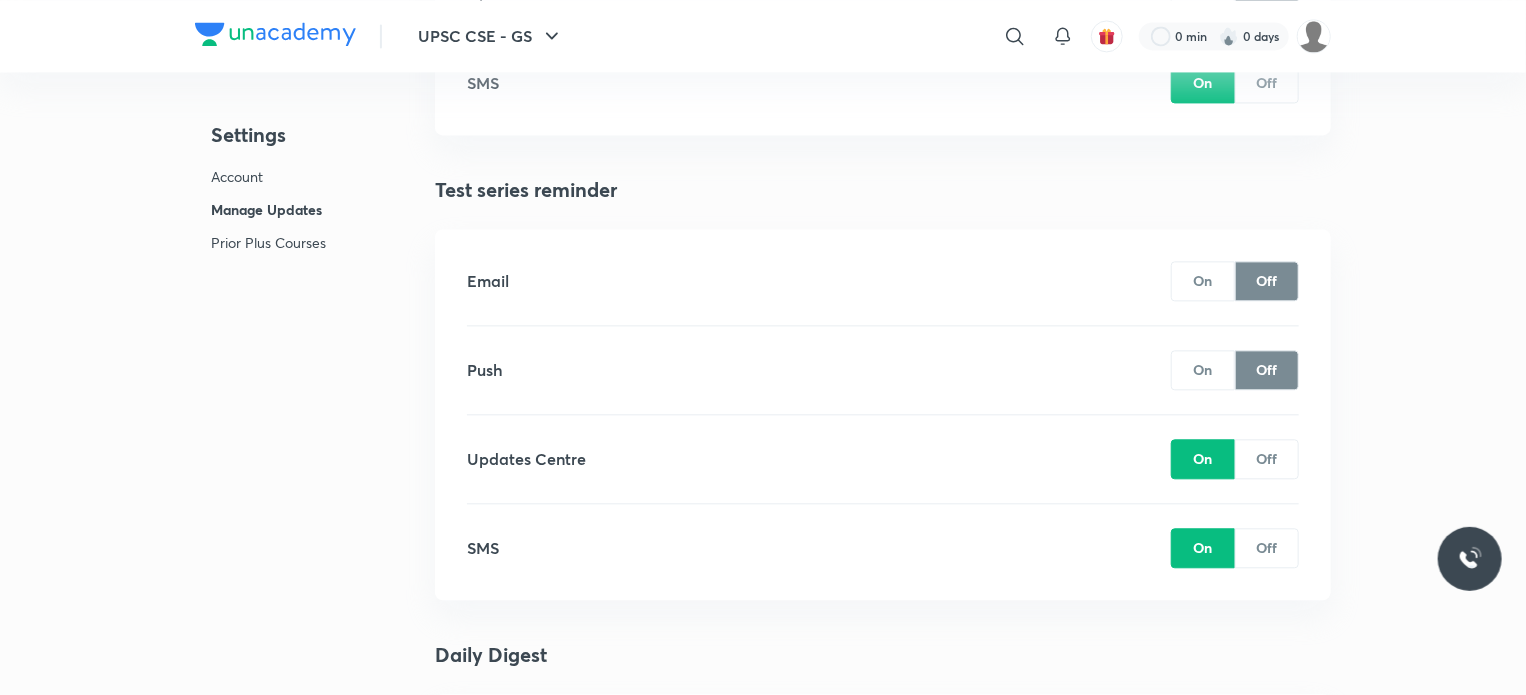click on "Off" at bounding box center (1267, 459) 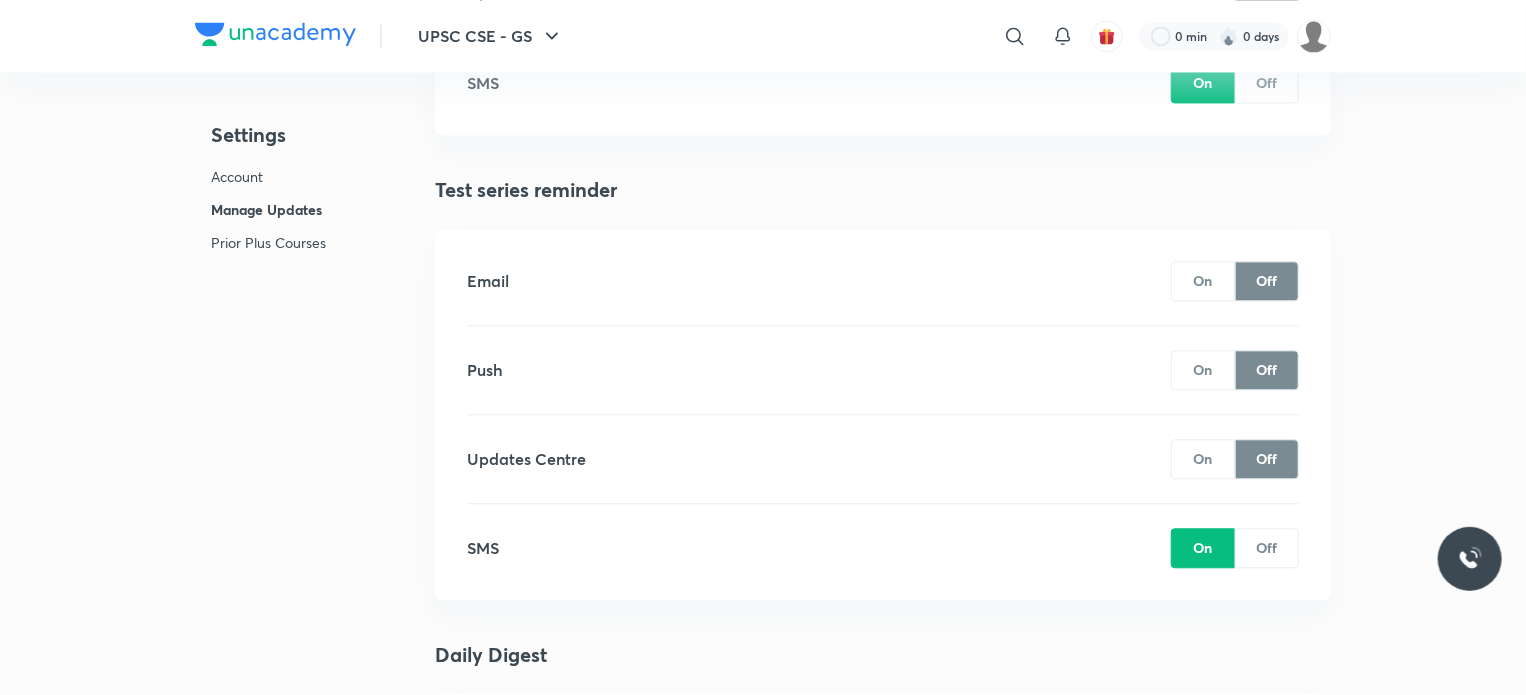 click on "Off" at bounding box center (1267, 548) 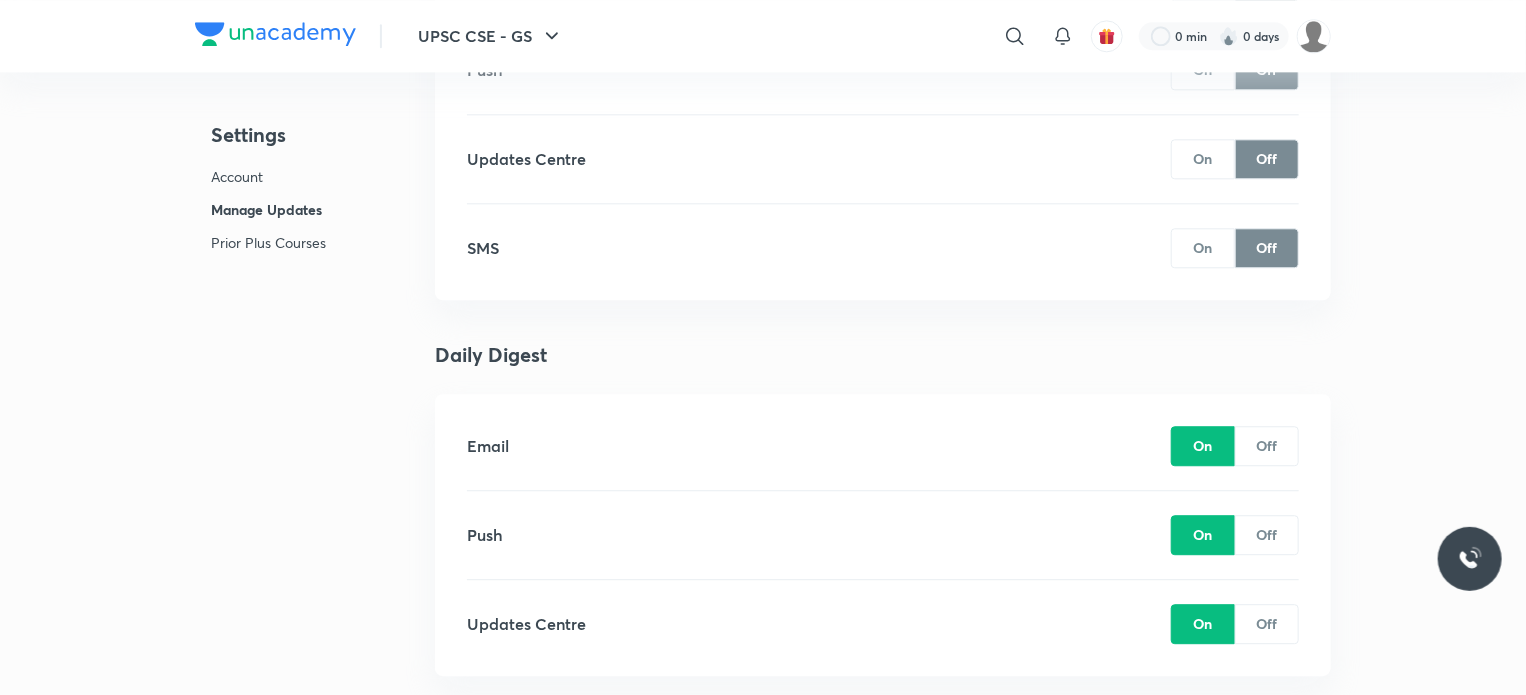 scroll, scrollTop: 2445, scrollLeft: 0, axis: vertical 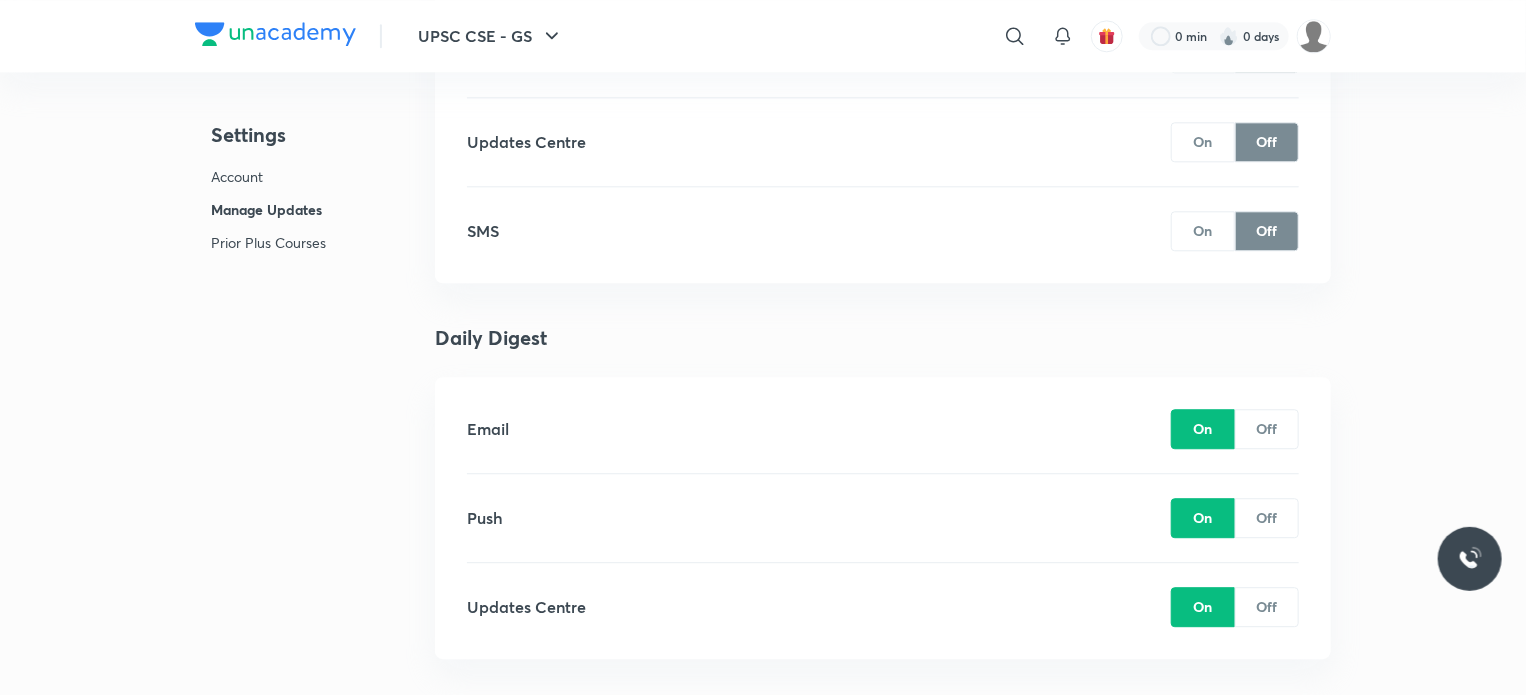 click on "On" at bounding box center [1203, 429] 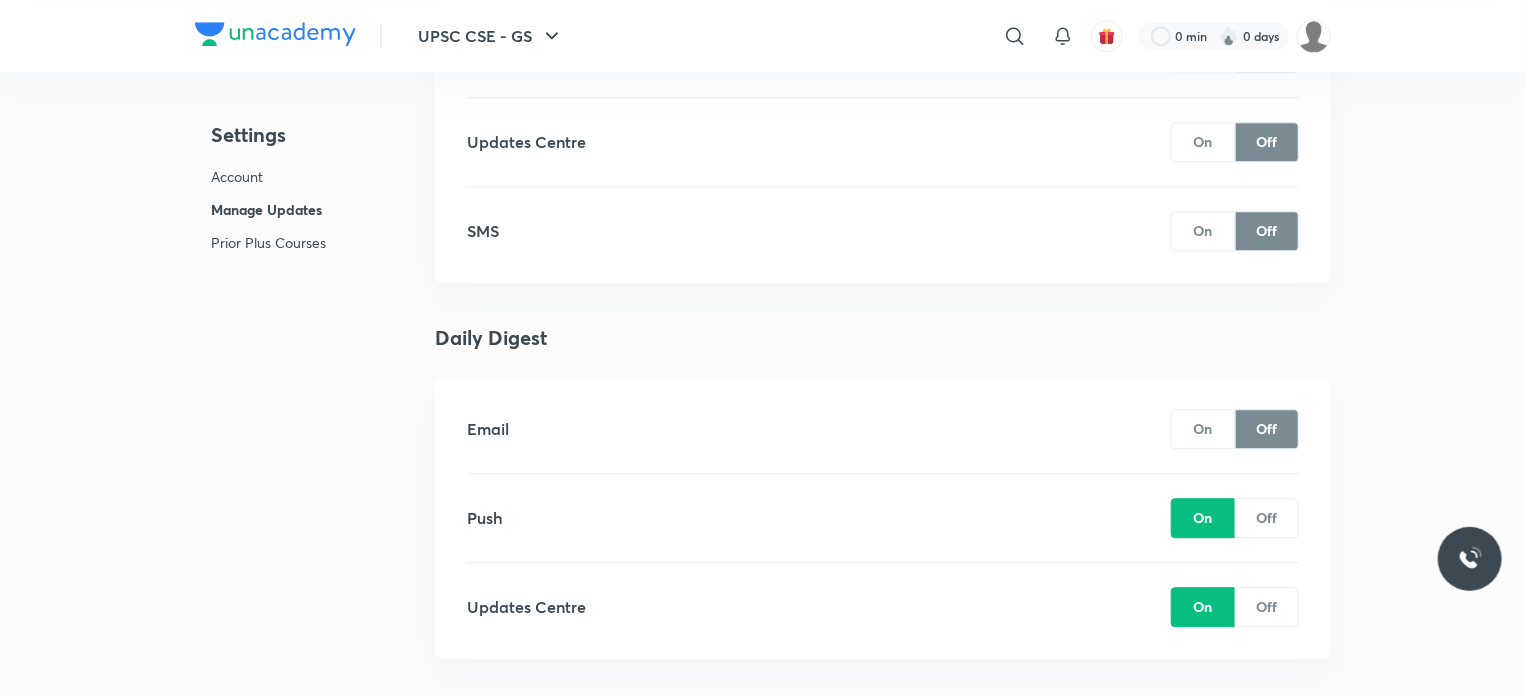 click on "Off" at bounding box center [1267, 518] 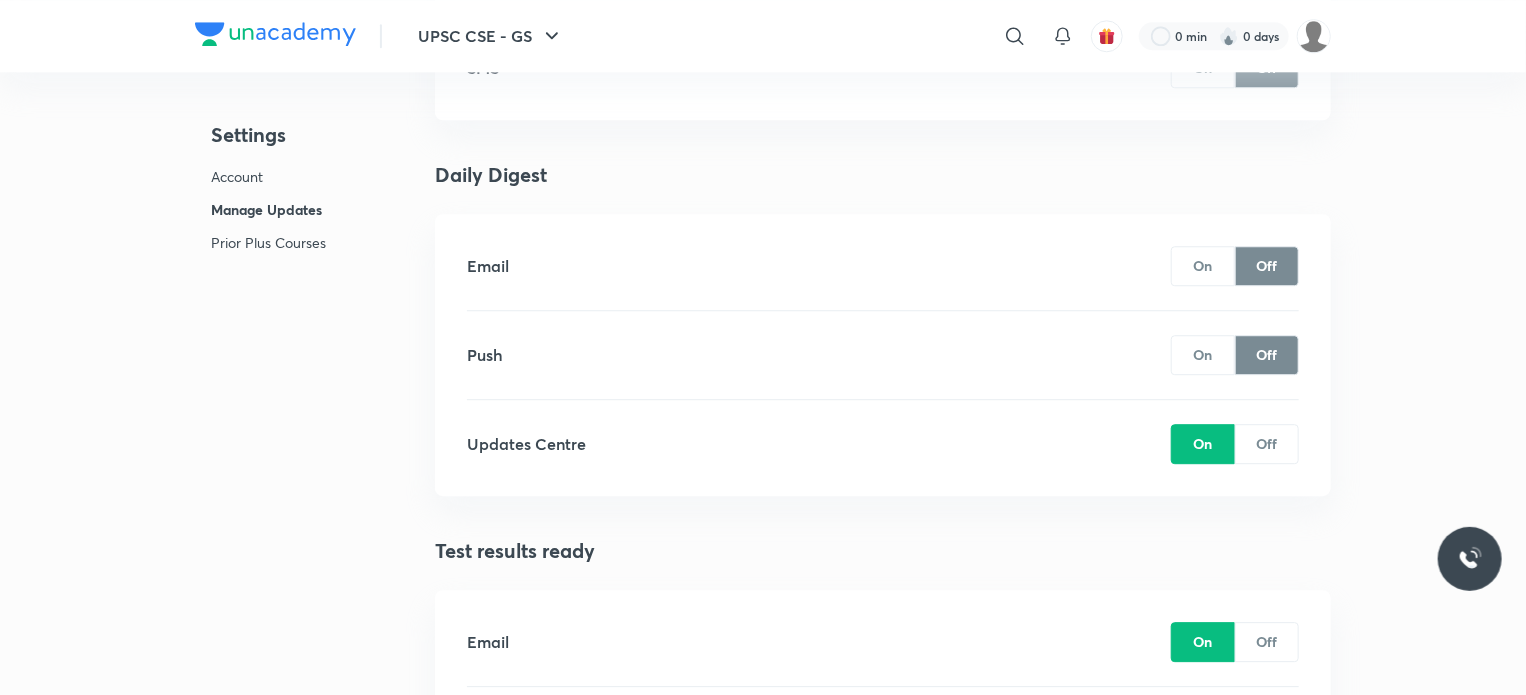 scroll, scrollTop: 2609, scrollLeft: 0, axis: vertical 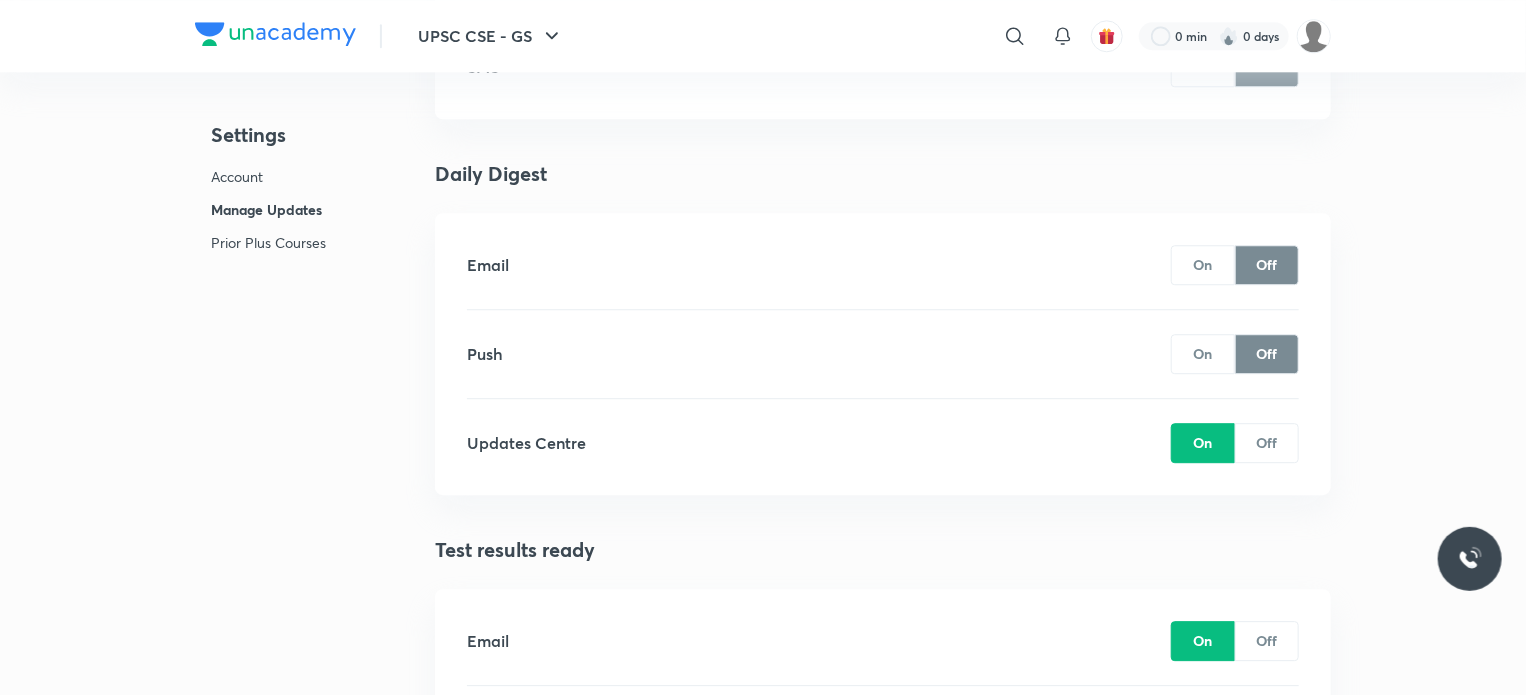 click on "On" at bounding box center (1203, 443) 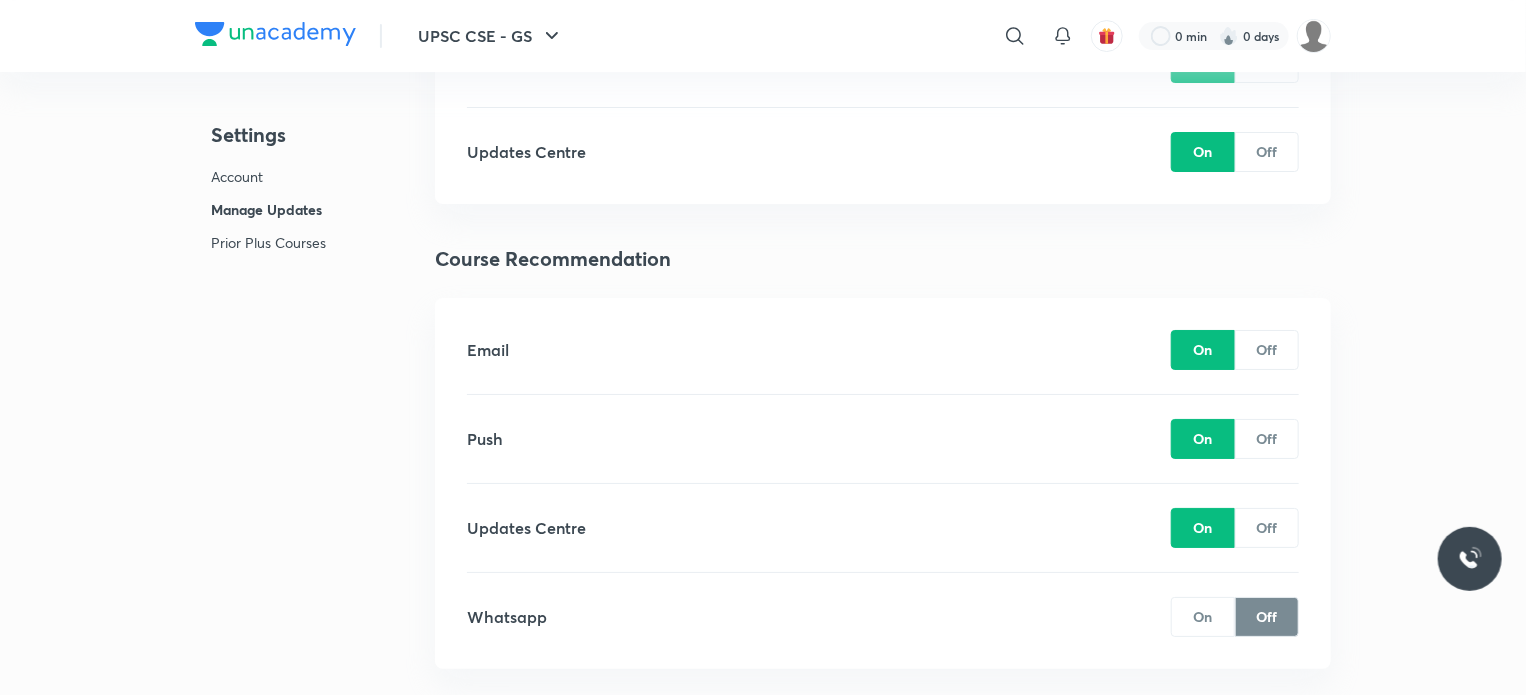 scroll, scrollTop: 3669, scrollLeft: 0, axis: vertical 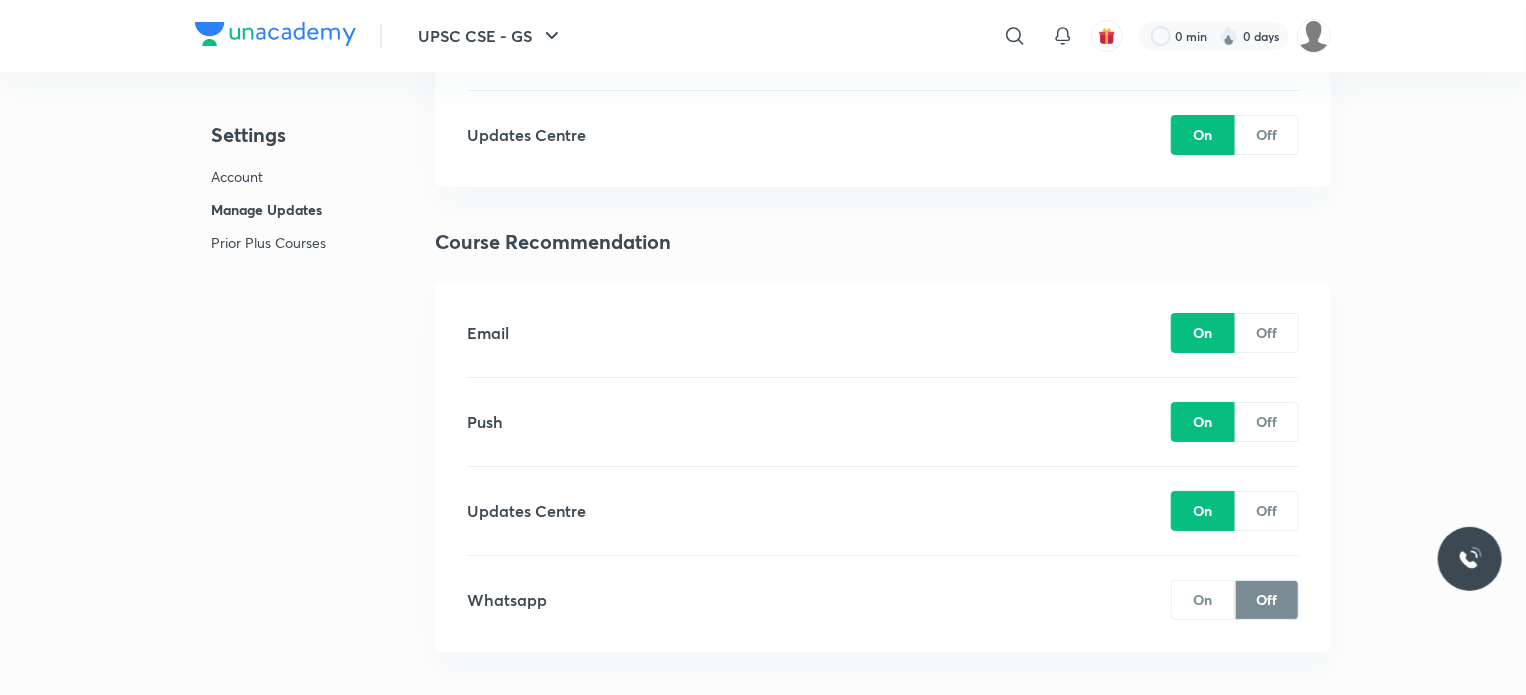 click on "On" at bounding box center [1203, 333] 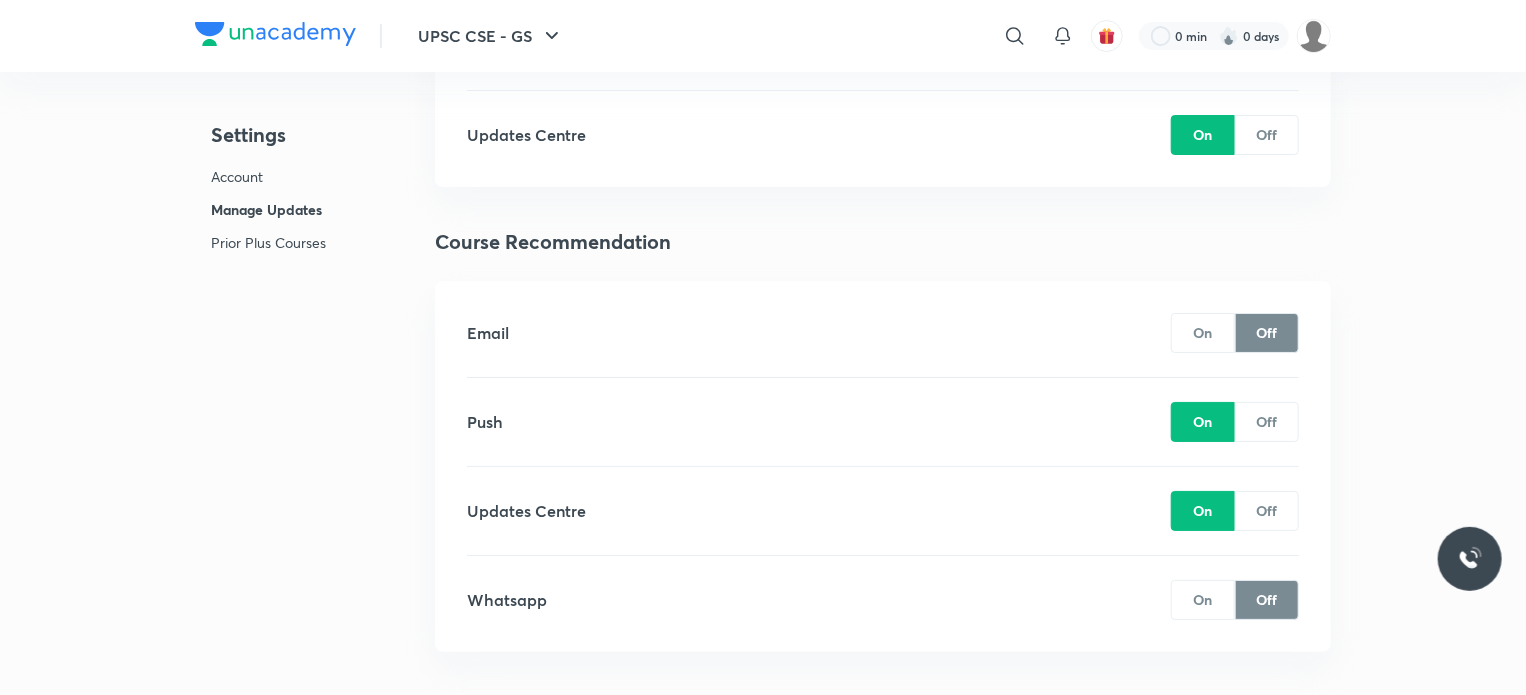 click on "Off" at bounding box center [1267, 422] 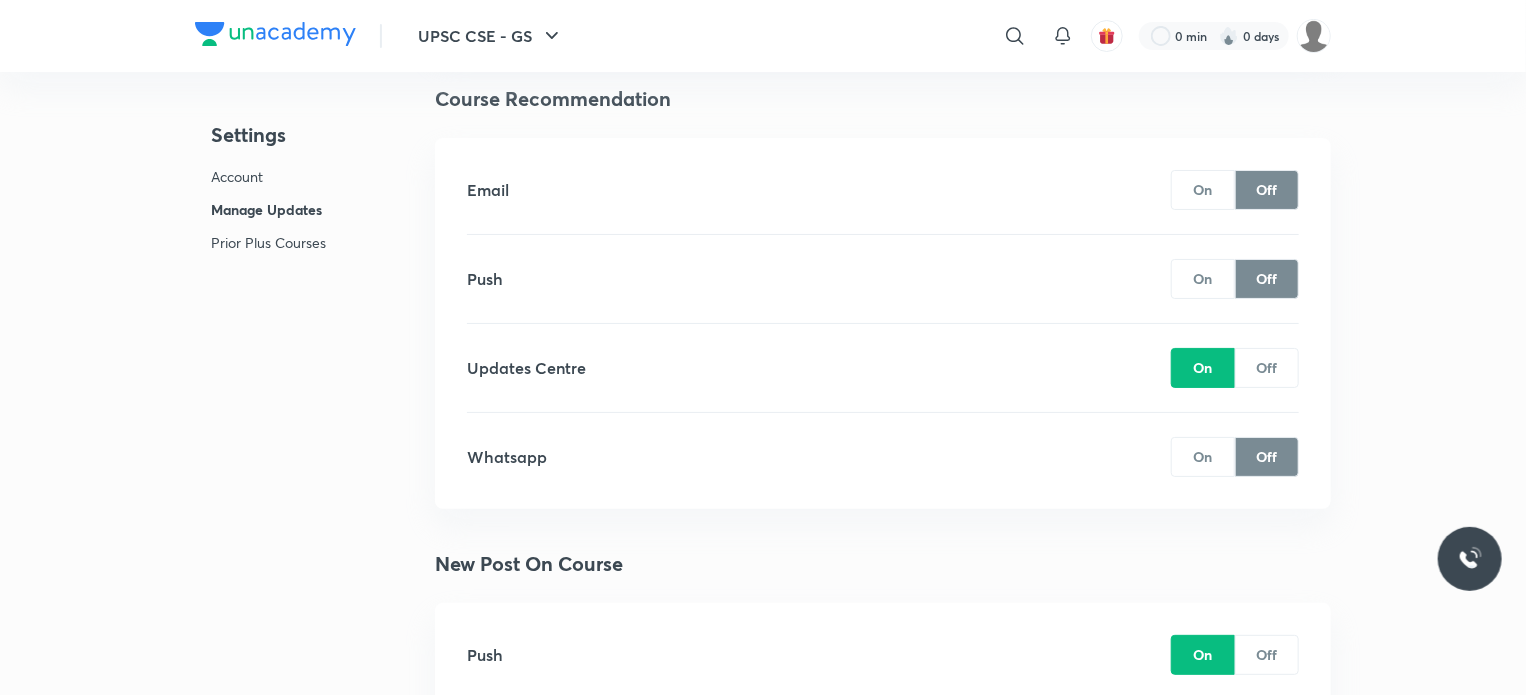 scroll, scrollTop: 3813, scrollLeft: 0, axis: vertical 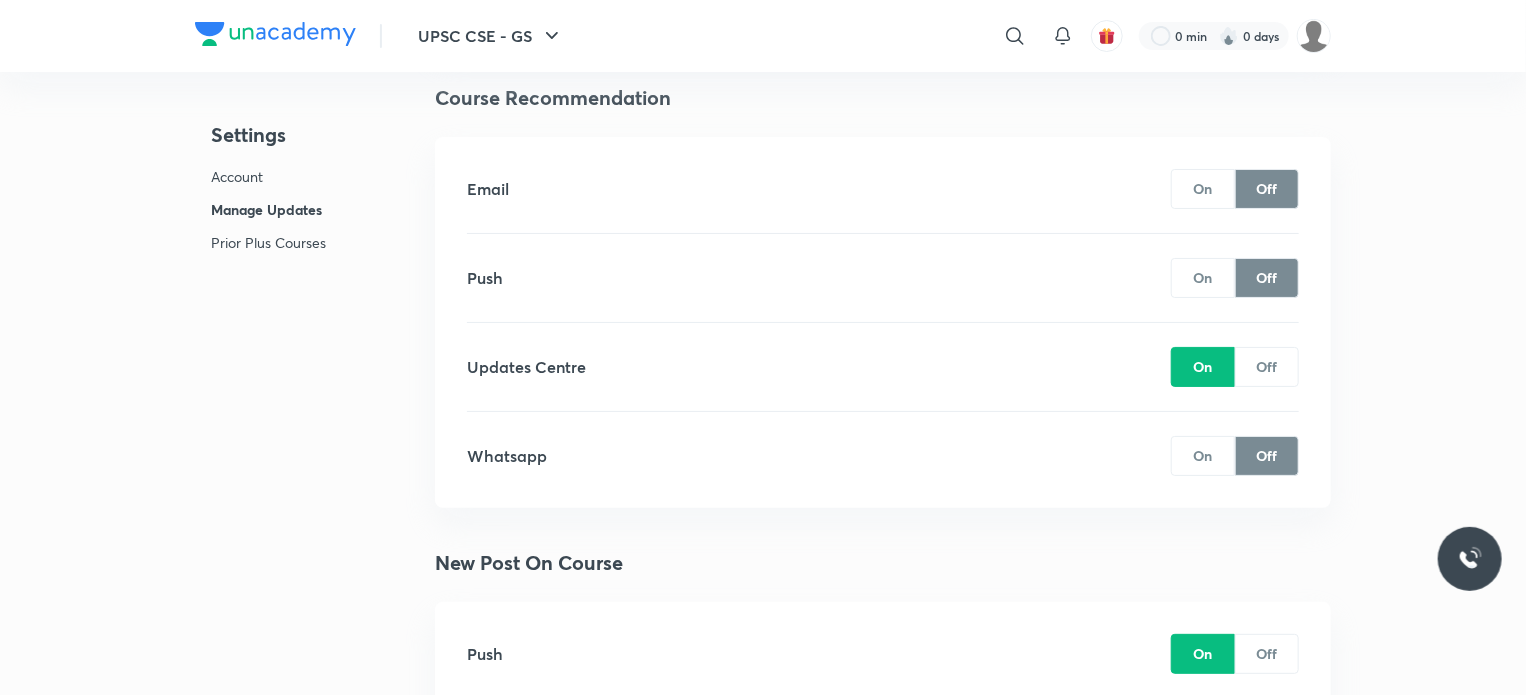 click on "Off" at bounding box center (1267, 367) 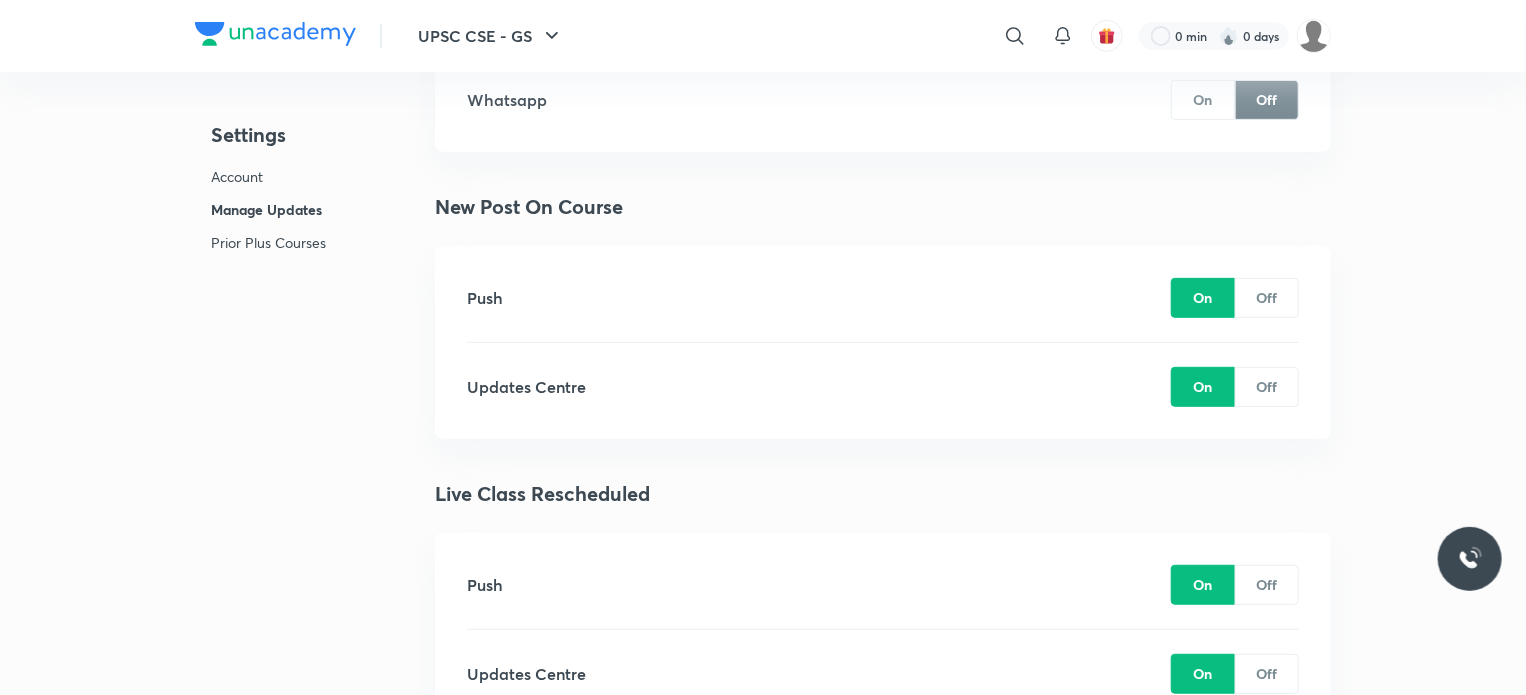 scroll, scrollTop: 4172, scrollLeft: 0, axis: vertical 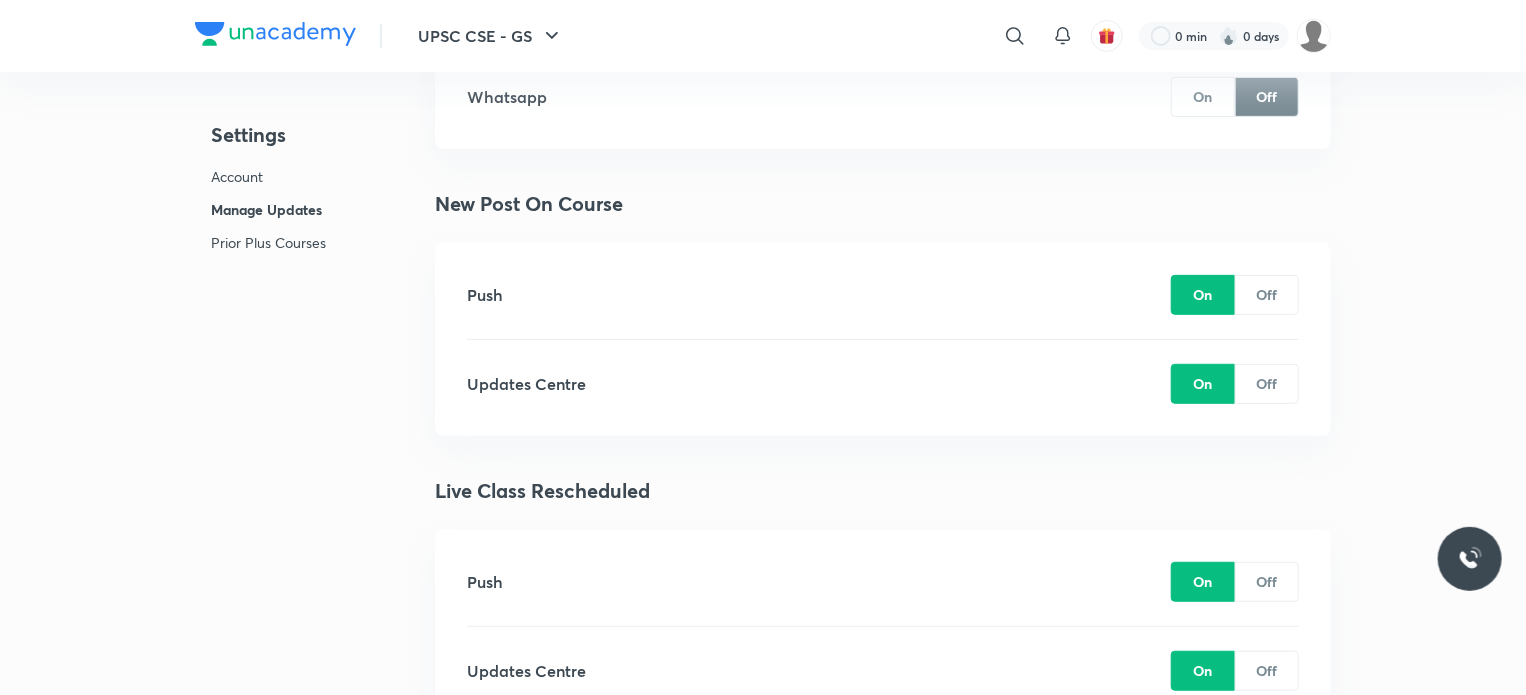 click on "Off" at bounding box center (1267, 295) 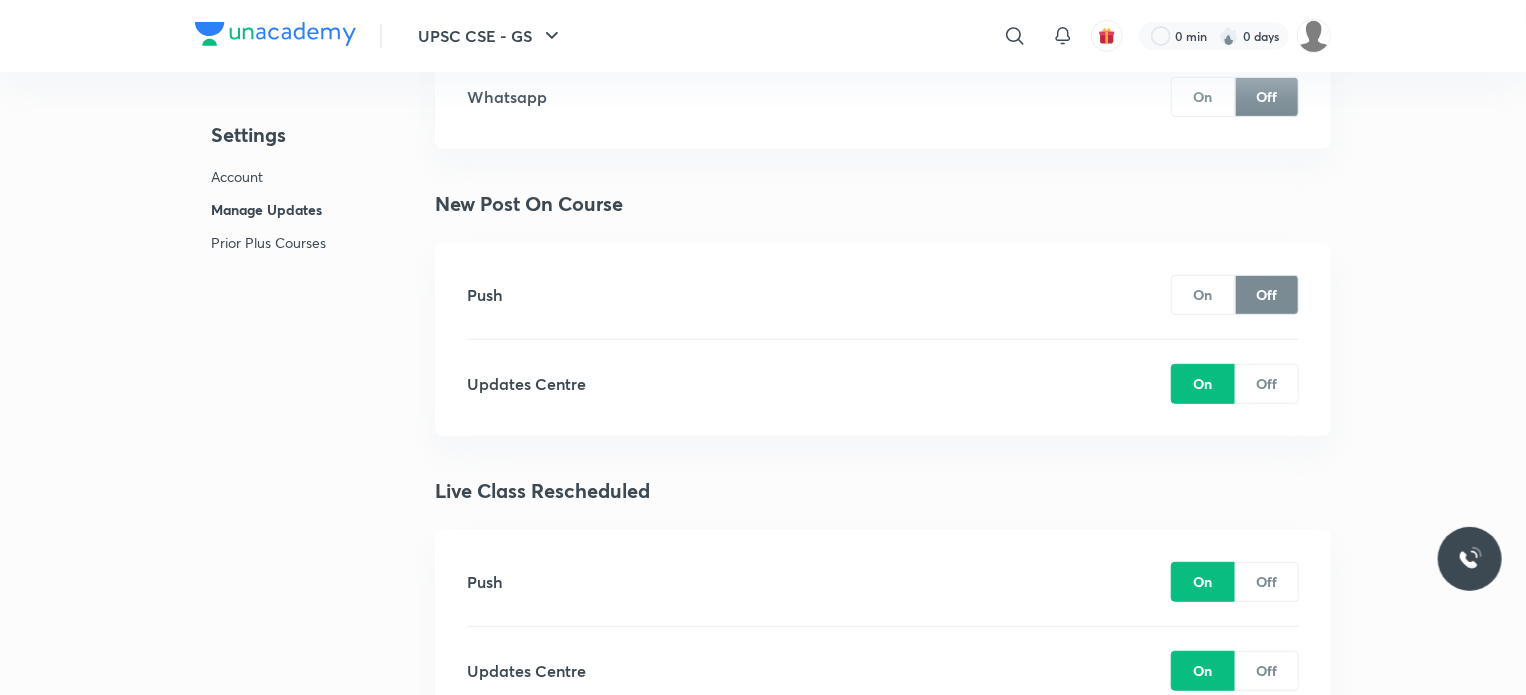 click on "Off" at bounding box center [1267, 384] 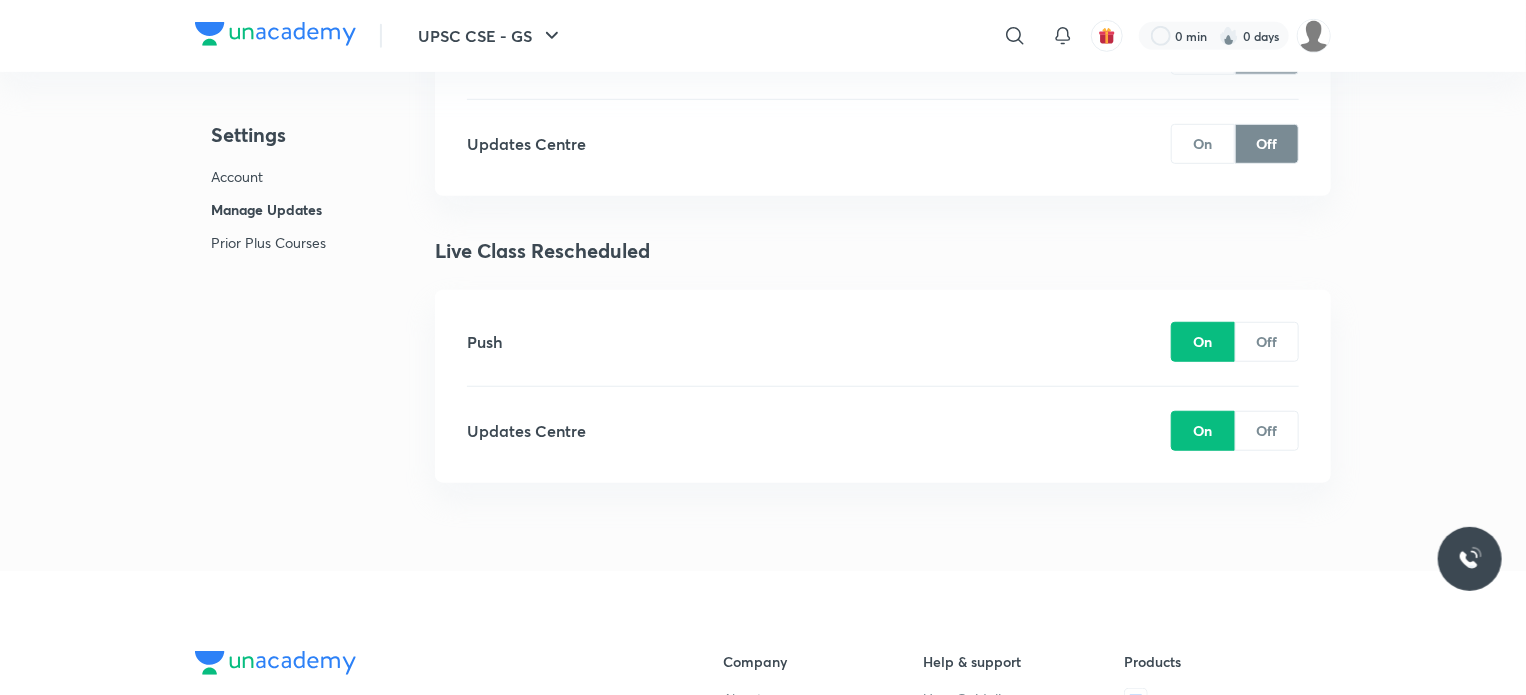 scroll, scrollTop: 4412, scrollLeft: 0, axis: vertical 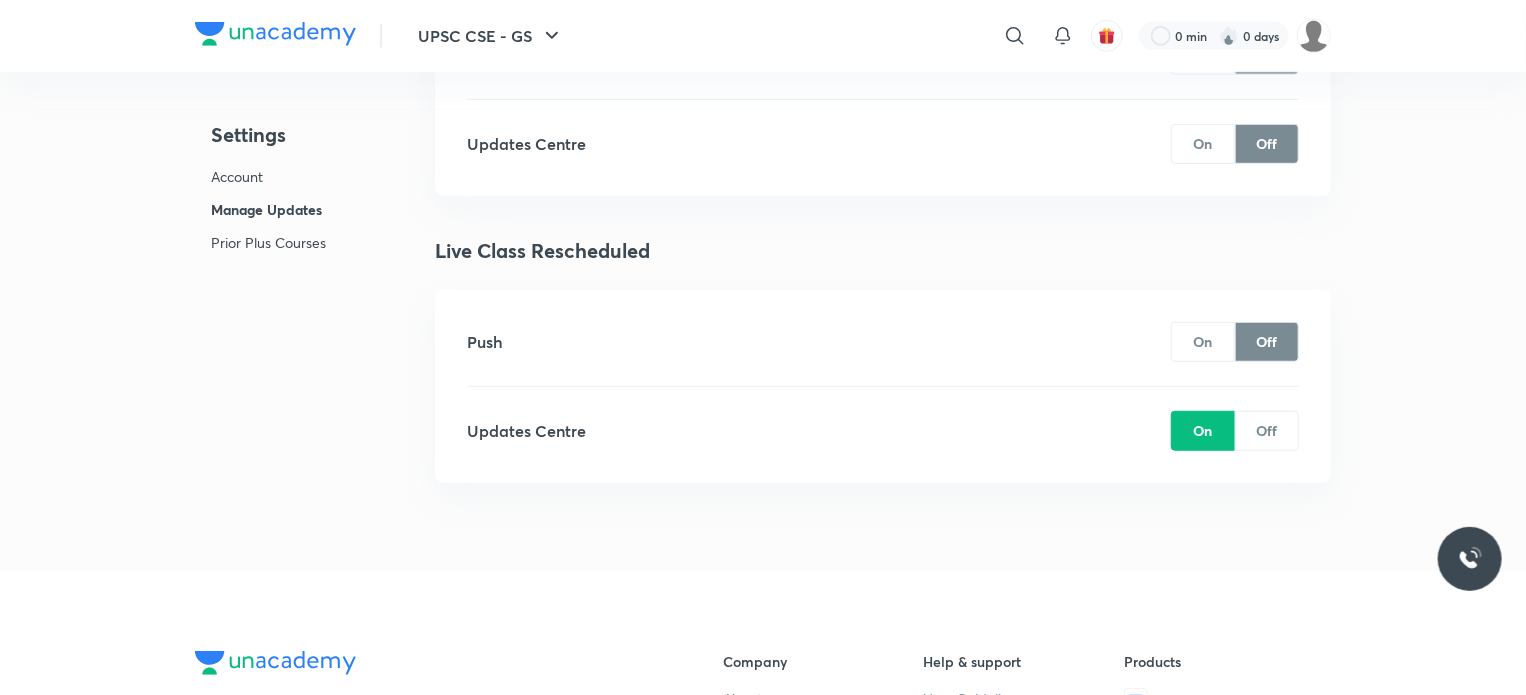 click on "Off" at bounding box center (1267, 431) 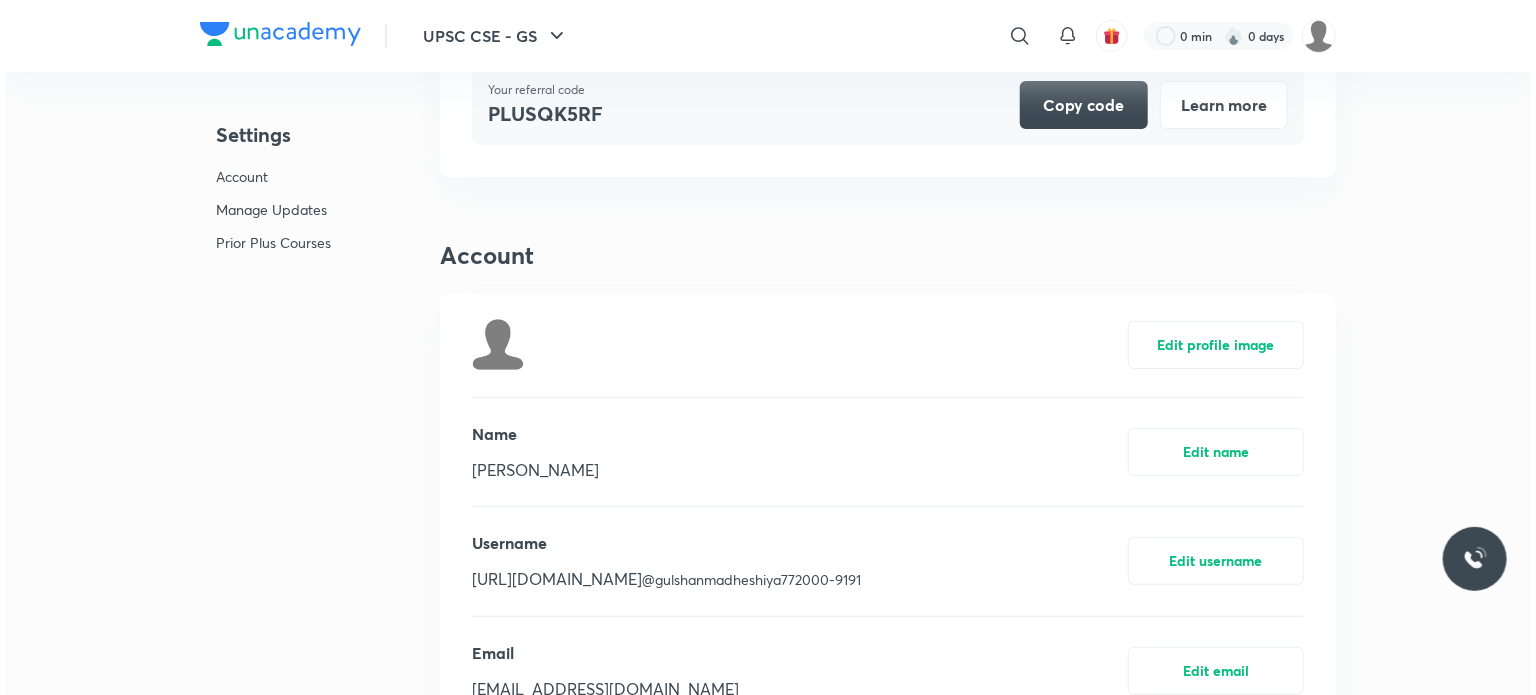 scroll, scrollTop: 0, scrollLeft: 0, axis: both 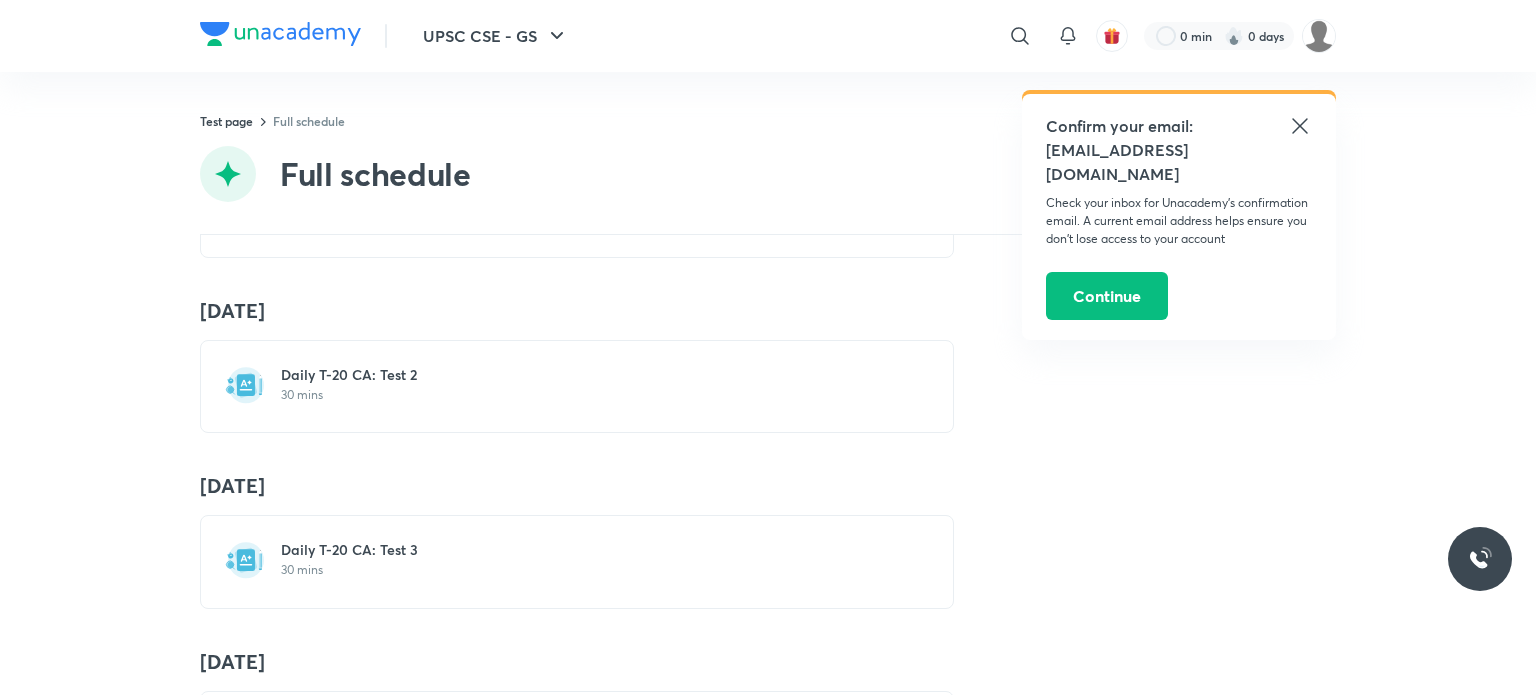 click 